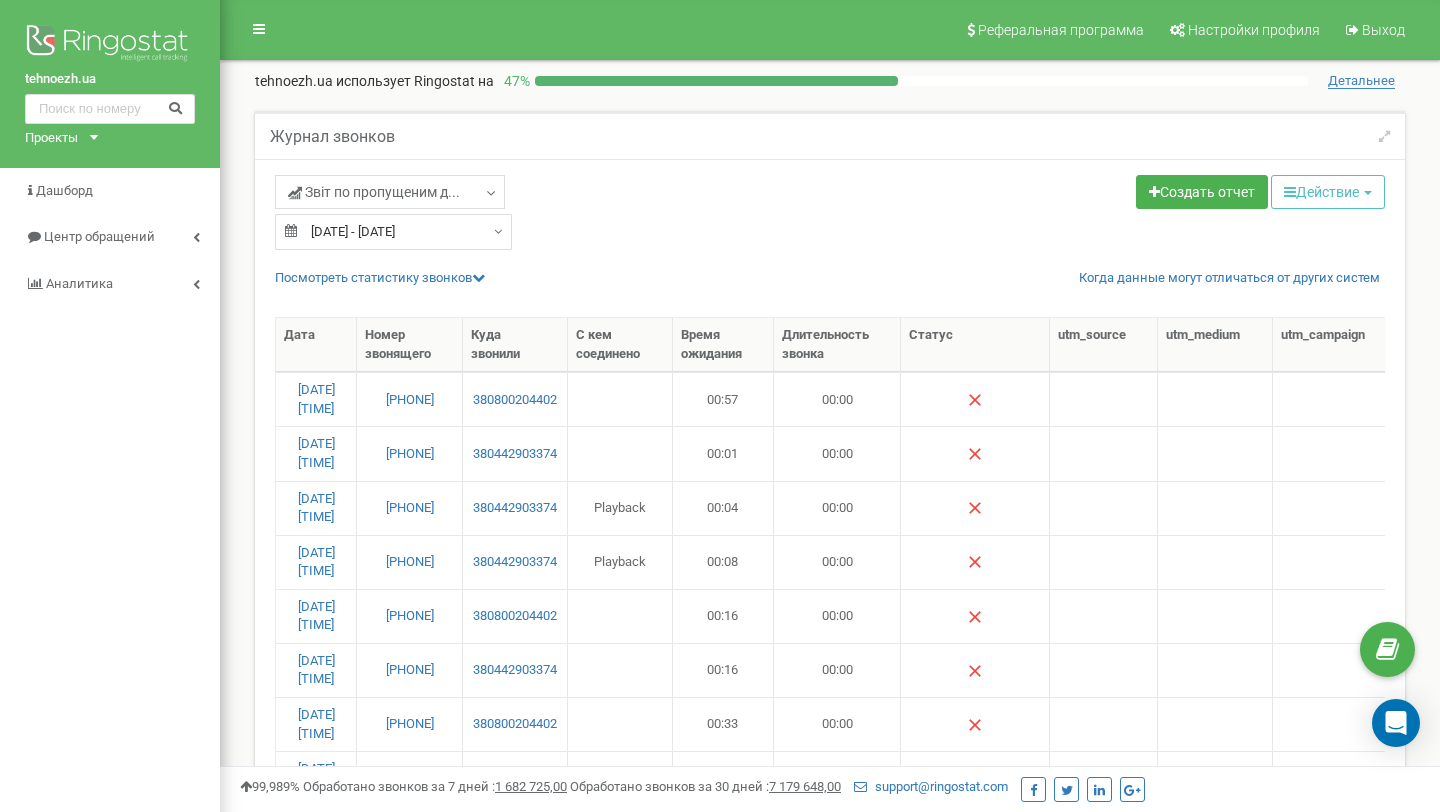 select on "50" 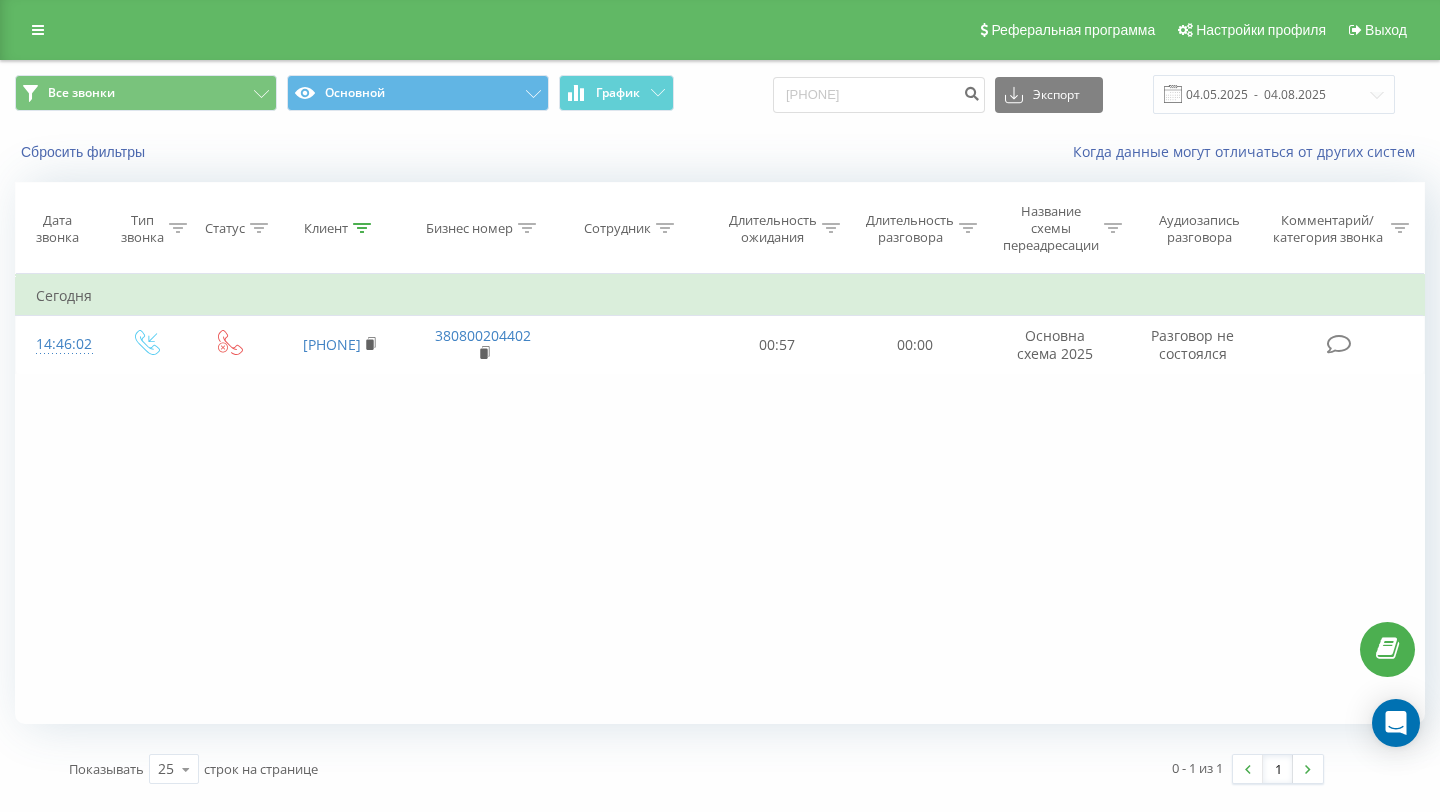 scroll, scrollTop: 0, scrollLeft: 0, axis: both 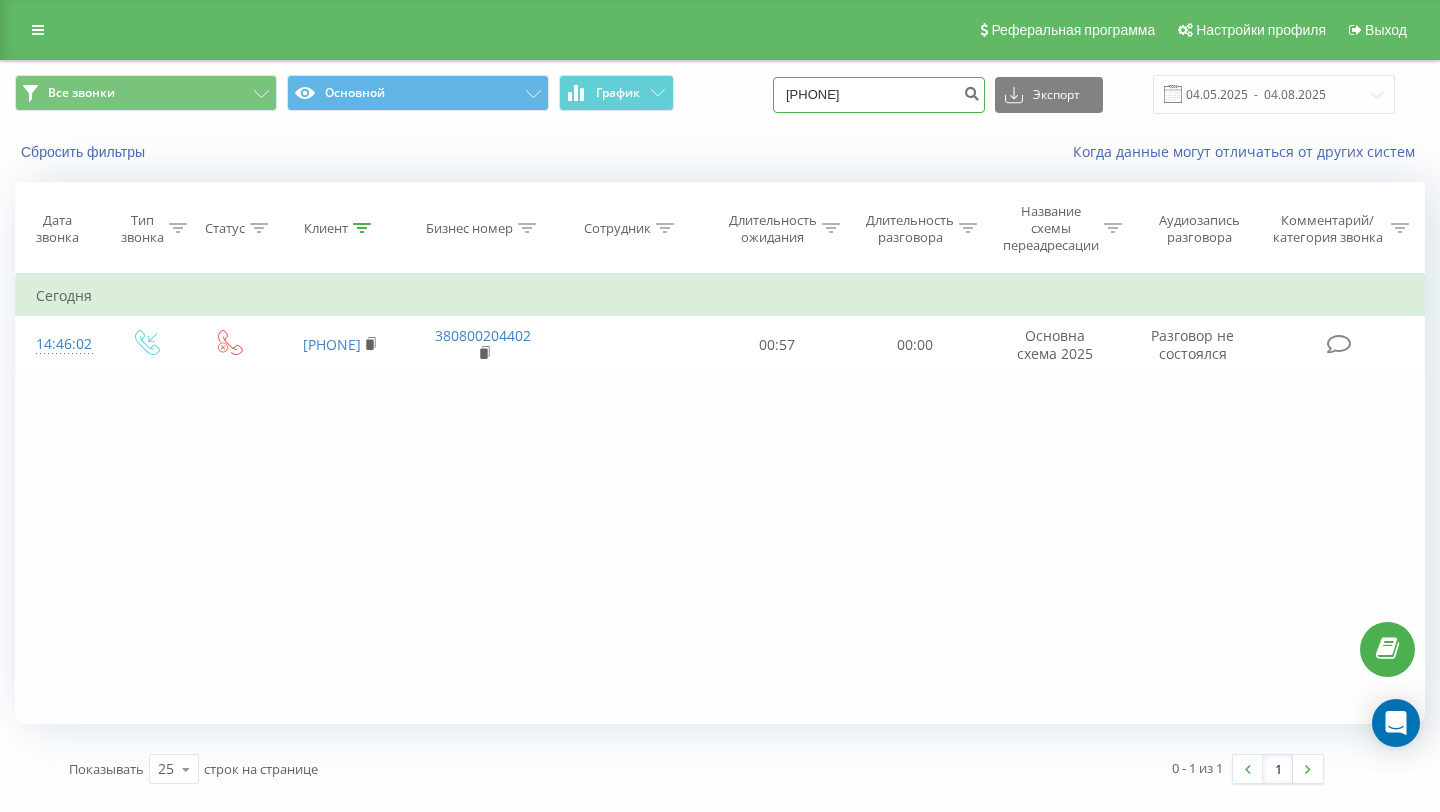 click on "[PHONE]" at bounding box center (879, 95) 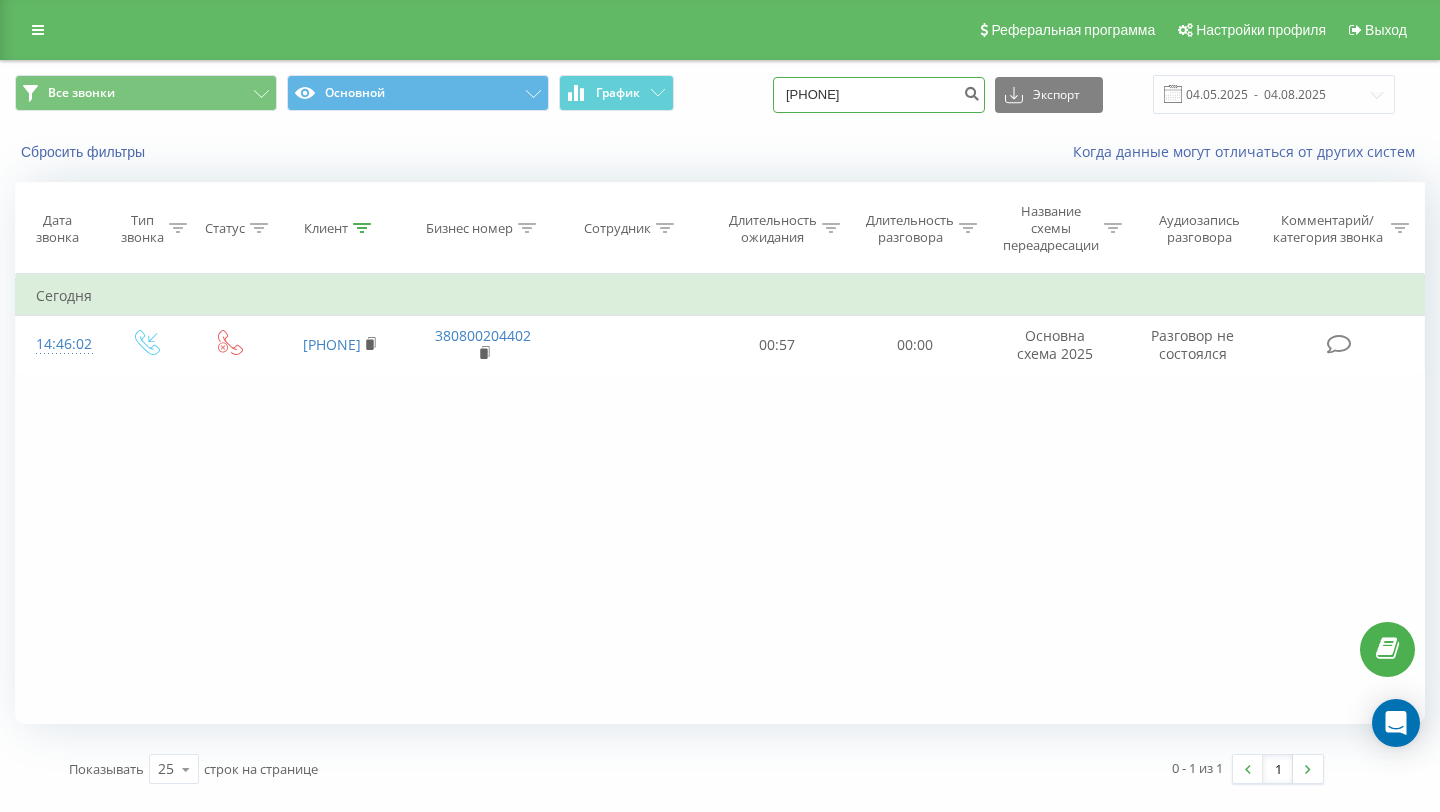 type on "[PHONE]" 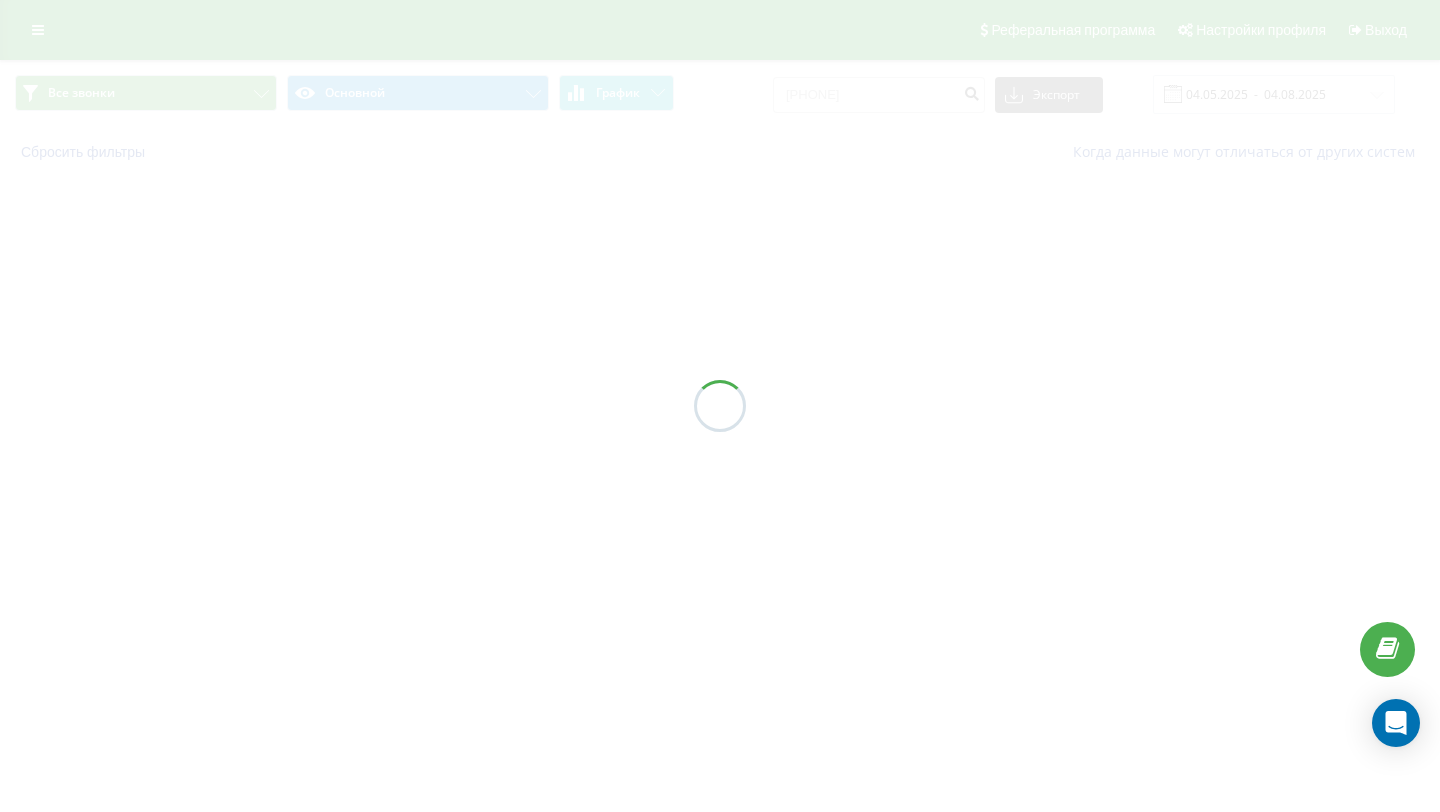 scroll, scrollTop: 0, scrollLeft: 0, axis: both 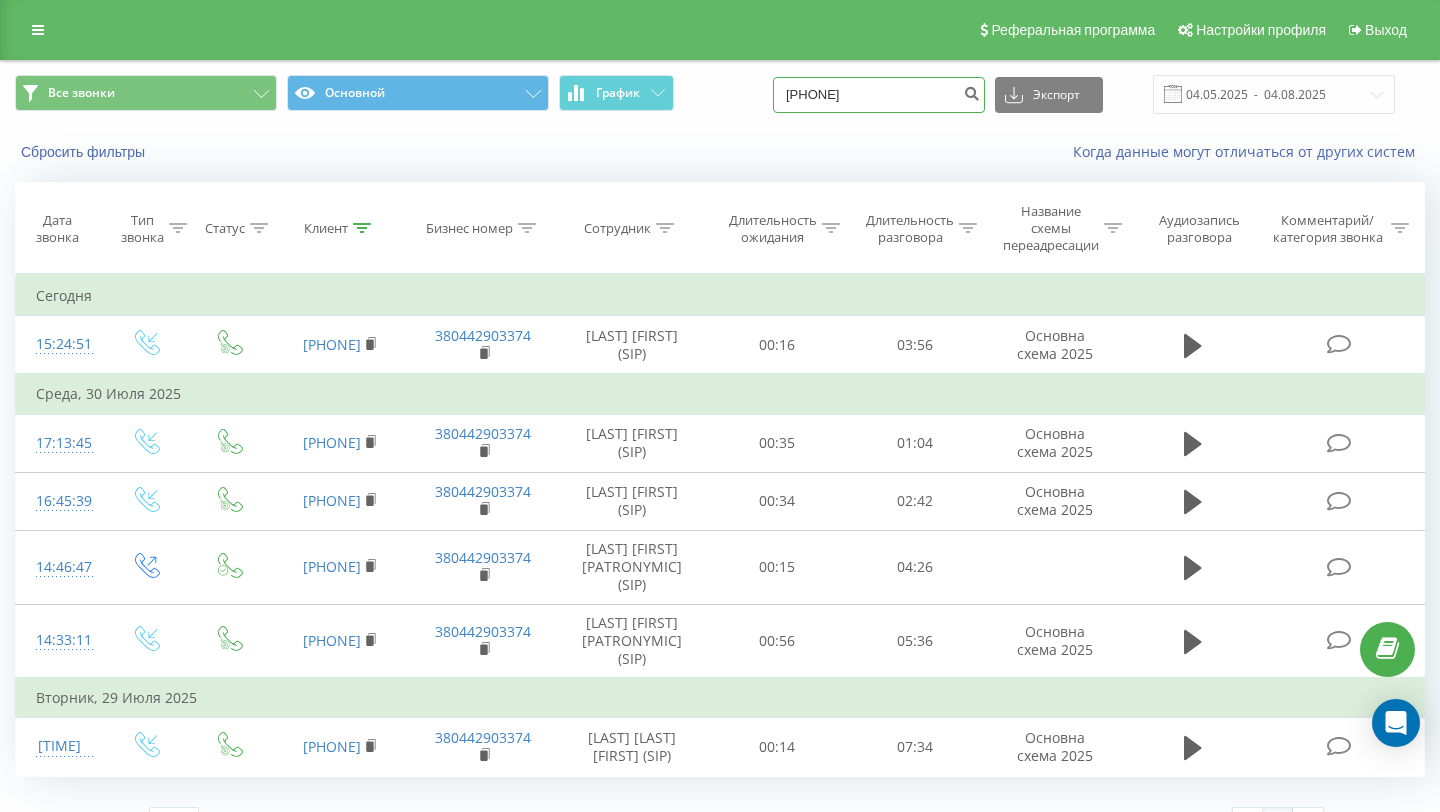 click on "[PHONE]" at bounding box center [879, 95] 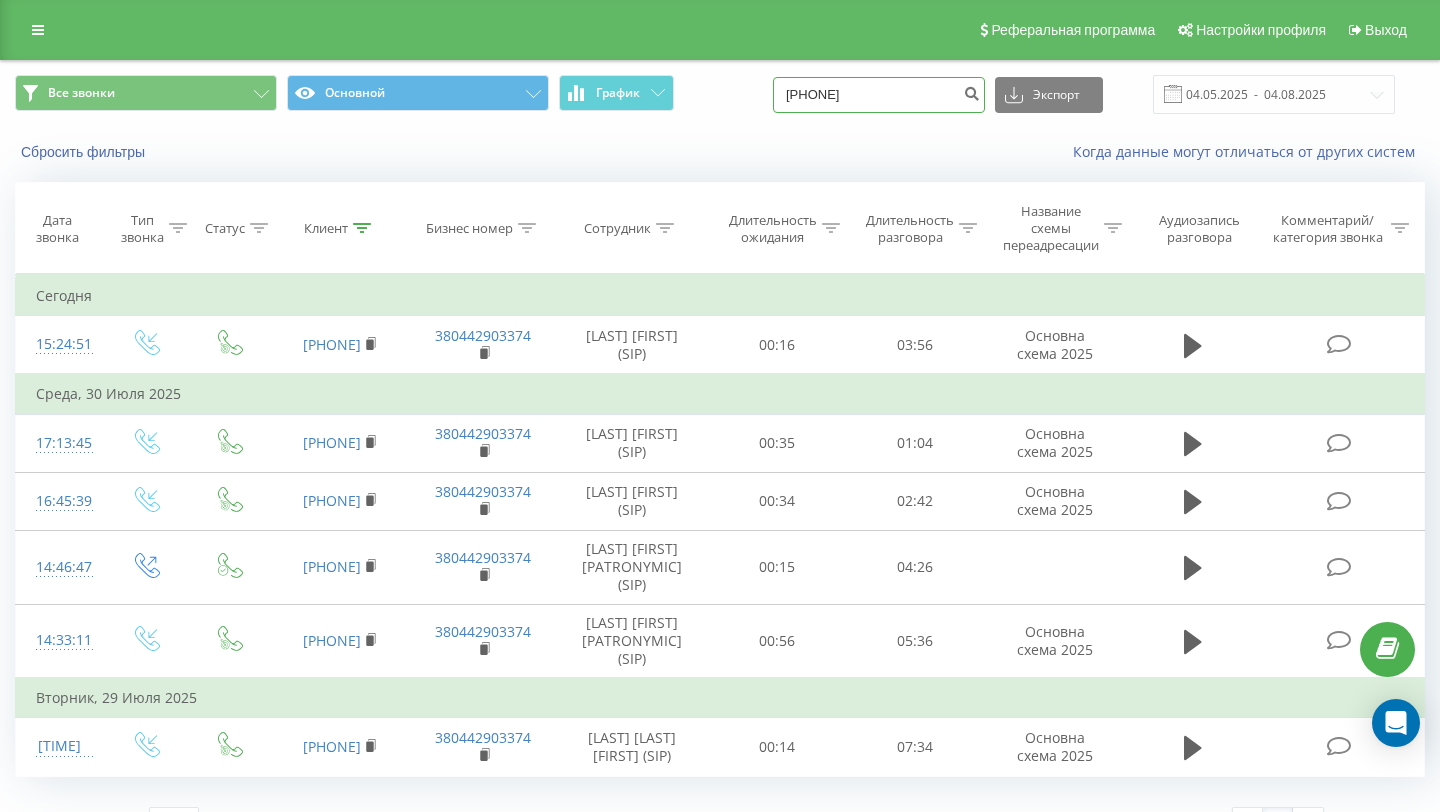 type on "380977852548" 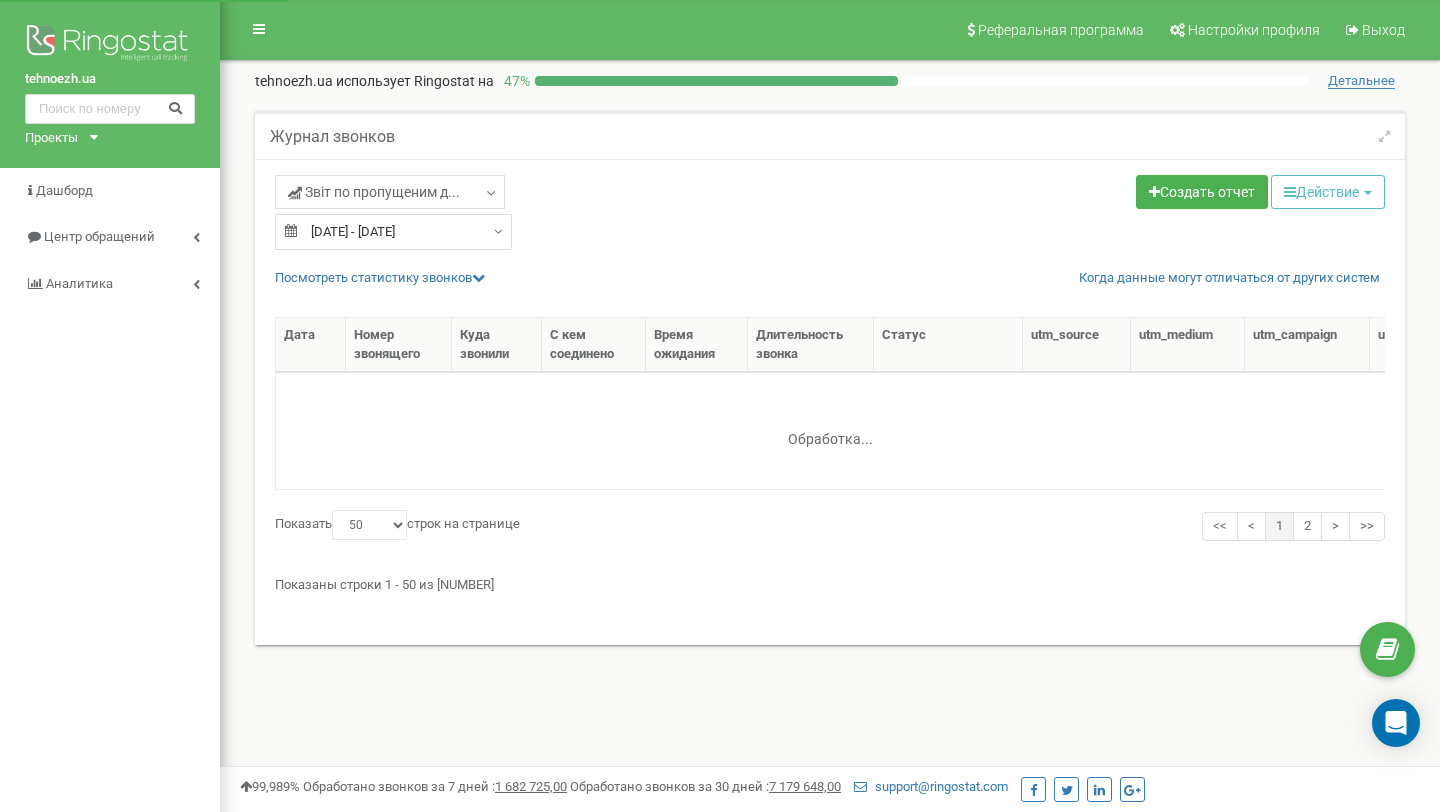 select on "50" 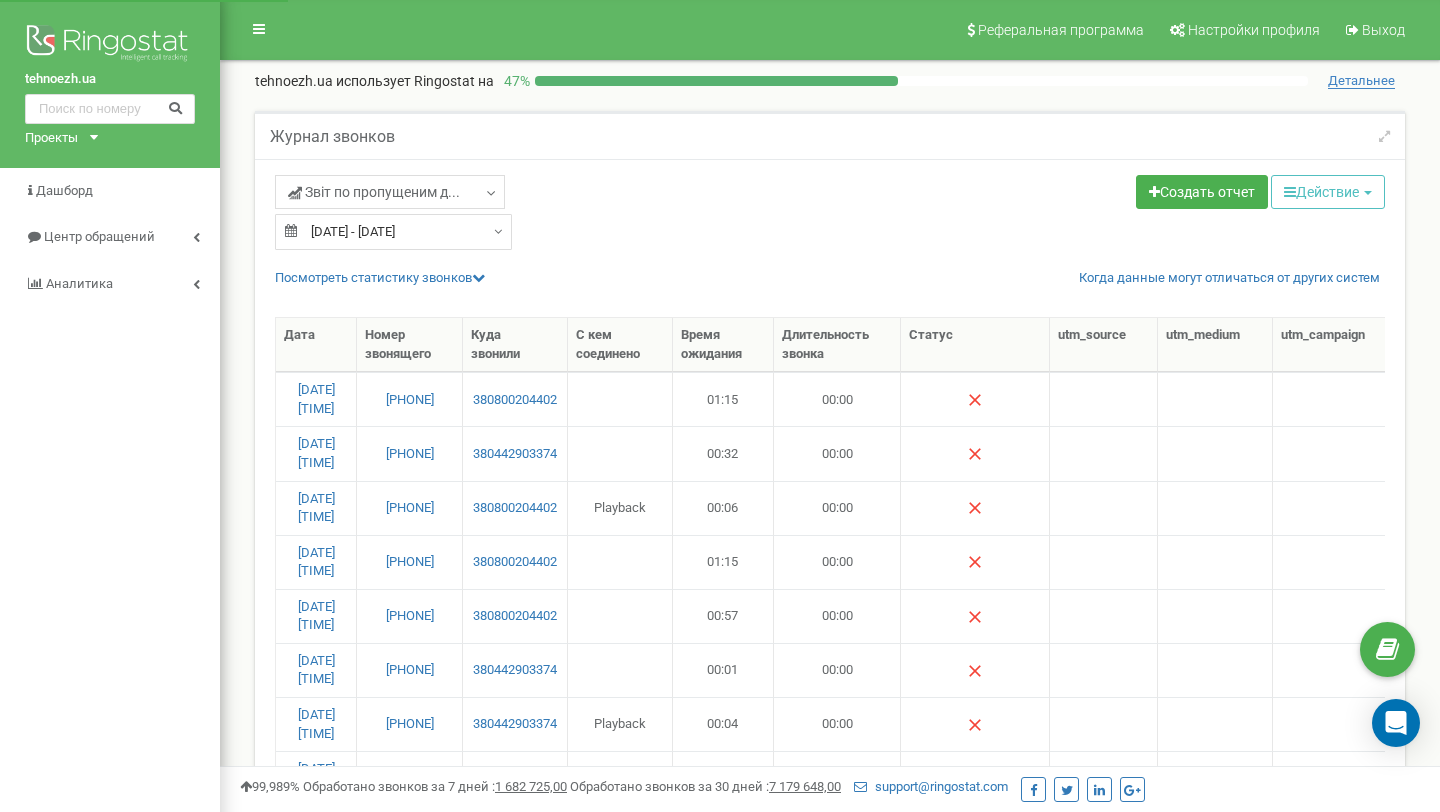scroll, scrollTop: 0, scrollLeft: 0, axis: both 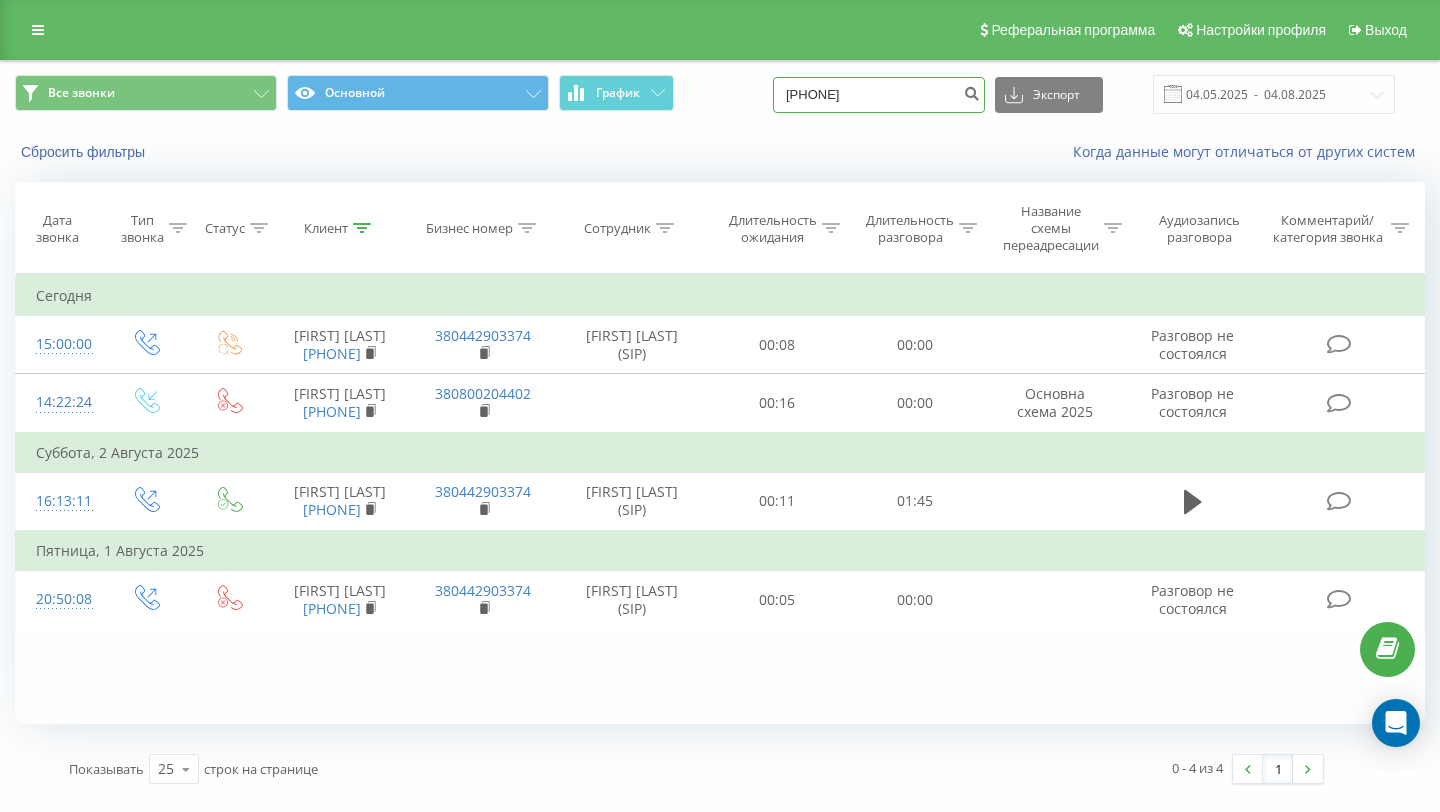 click on "[PHONE]" at bounding box center [879, 95] 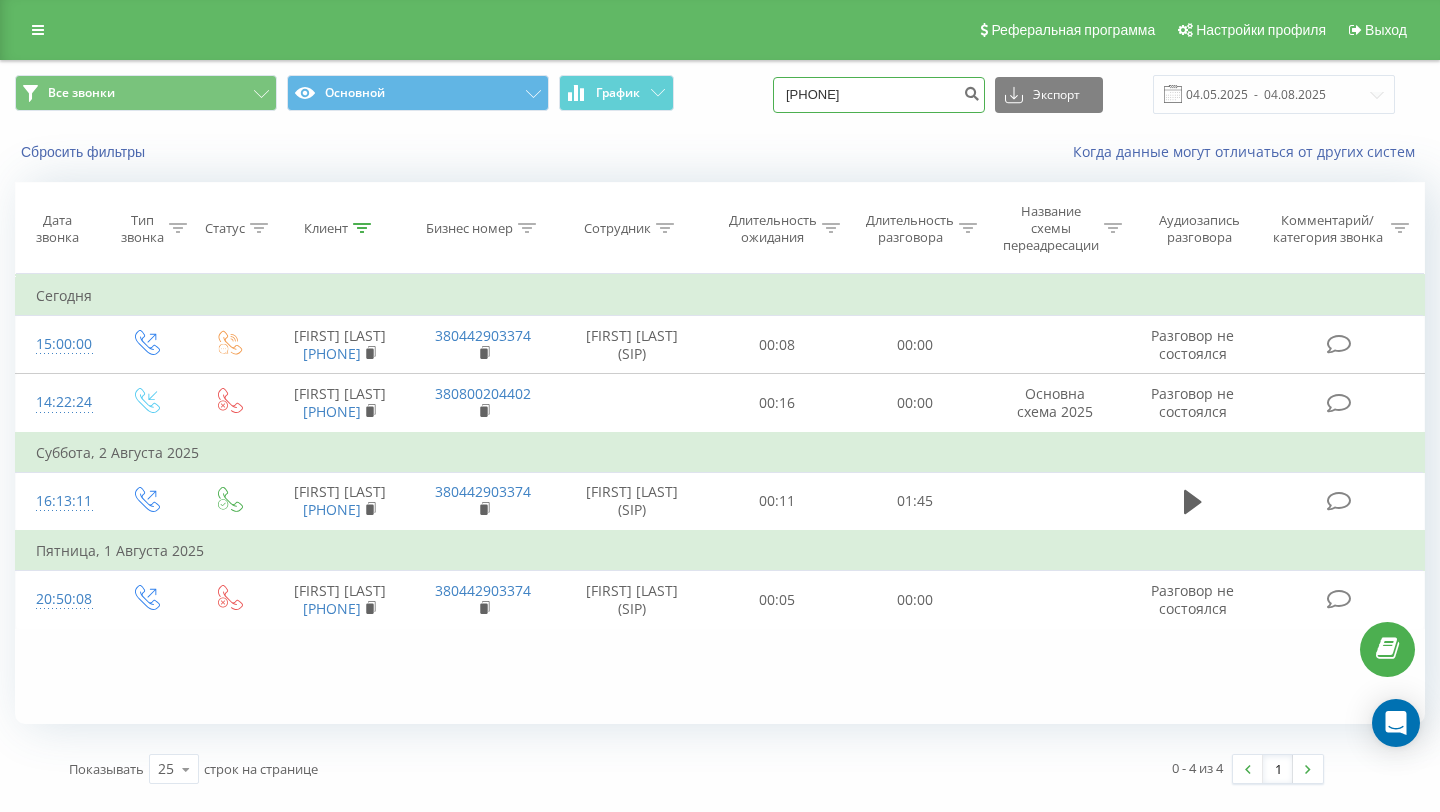 paste on "2041316" 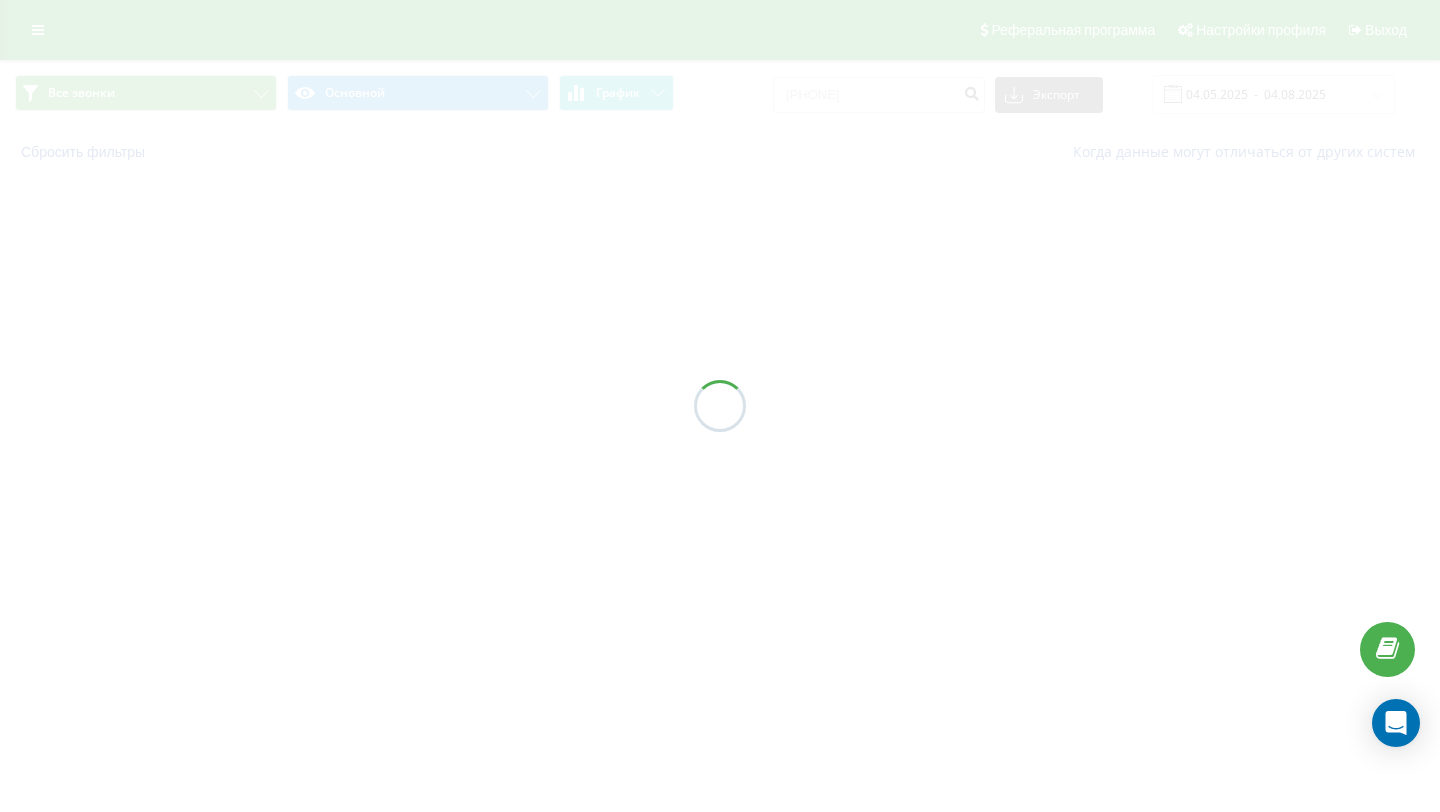 scroll, scrollTop: 0, scrollLeft: 0, axis: both 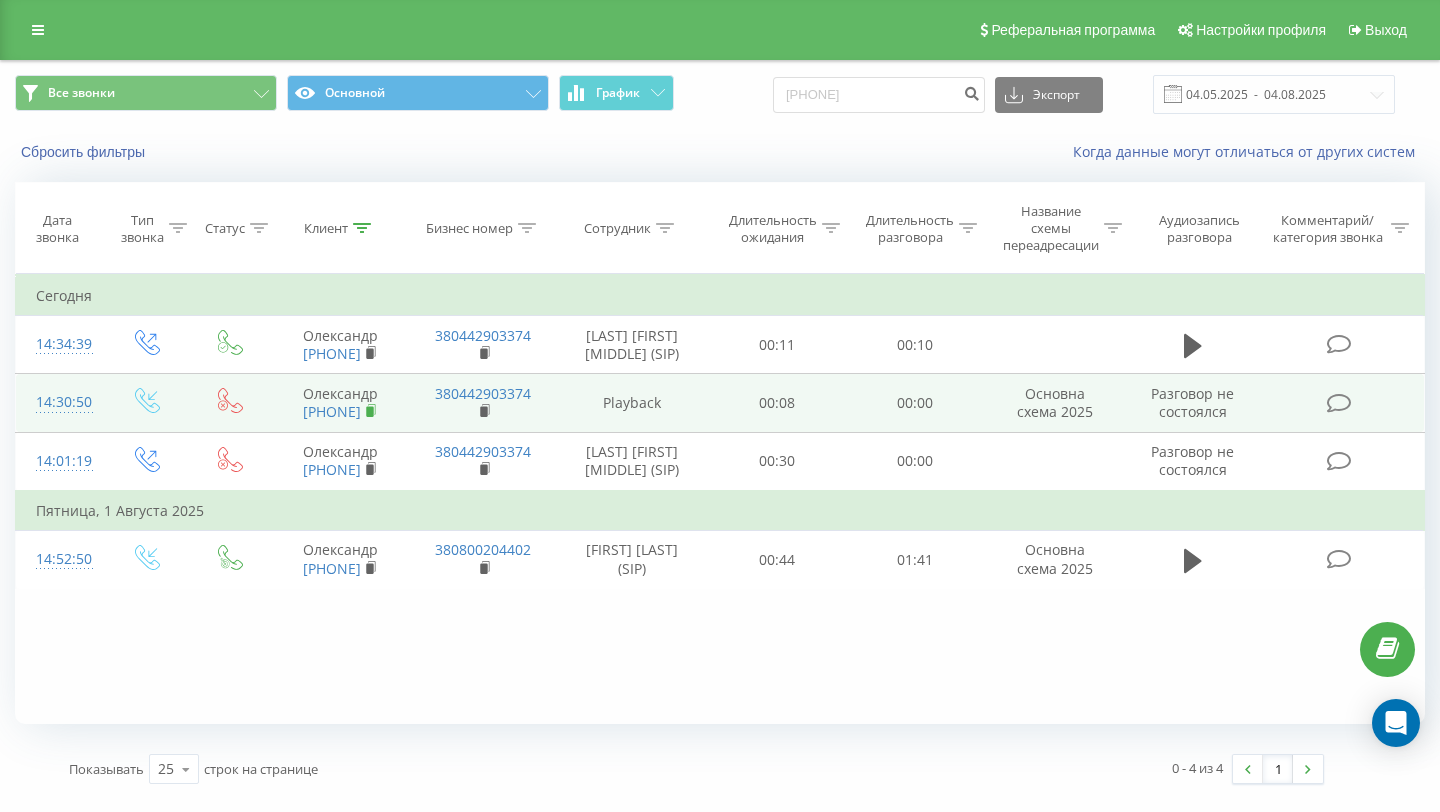 click 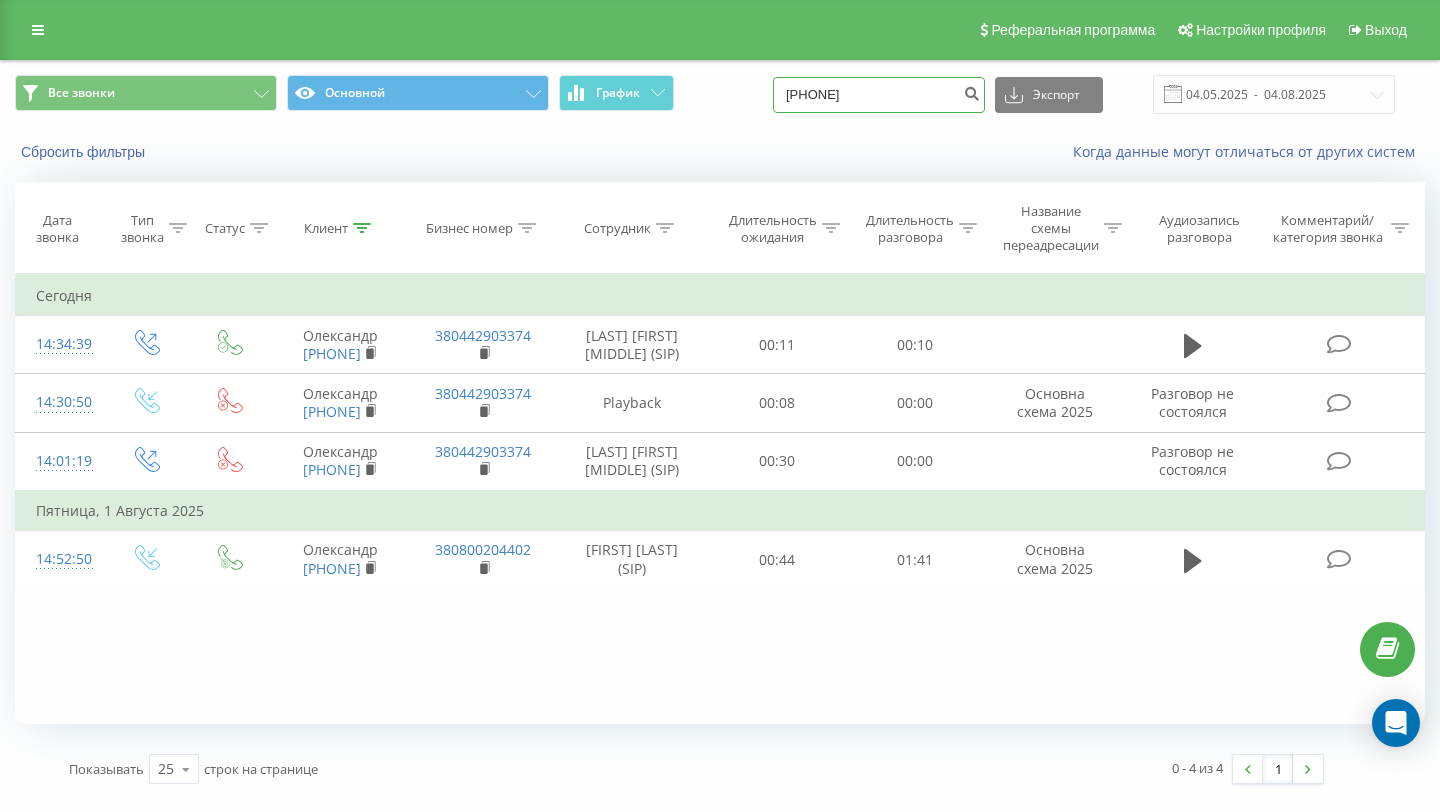click on "[PHONE]" at bounding box center [879, 95] 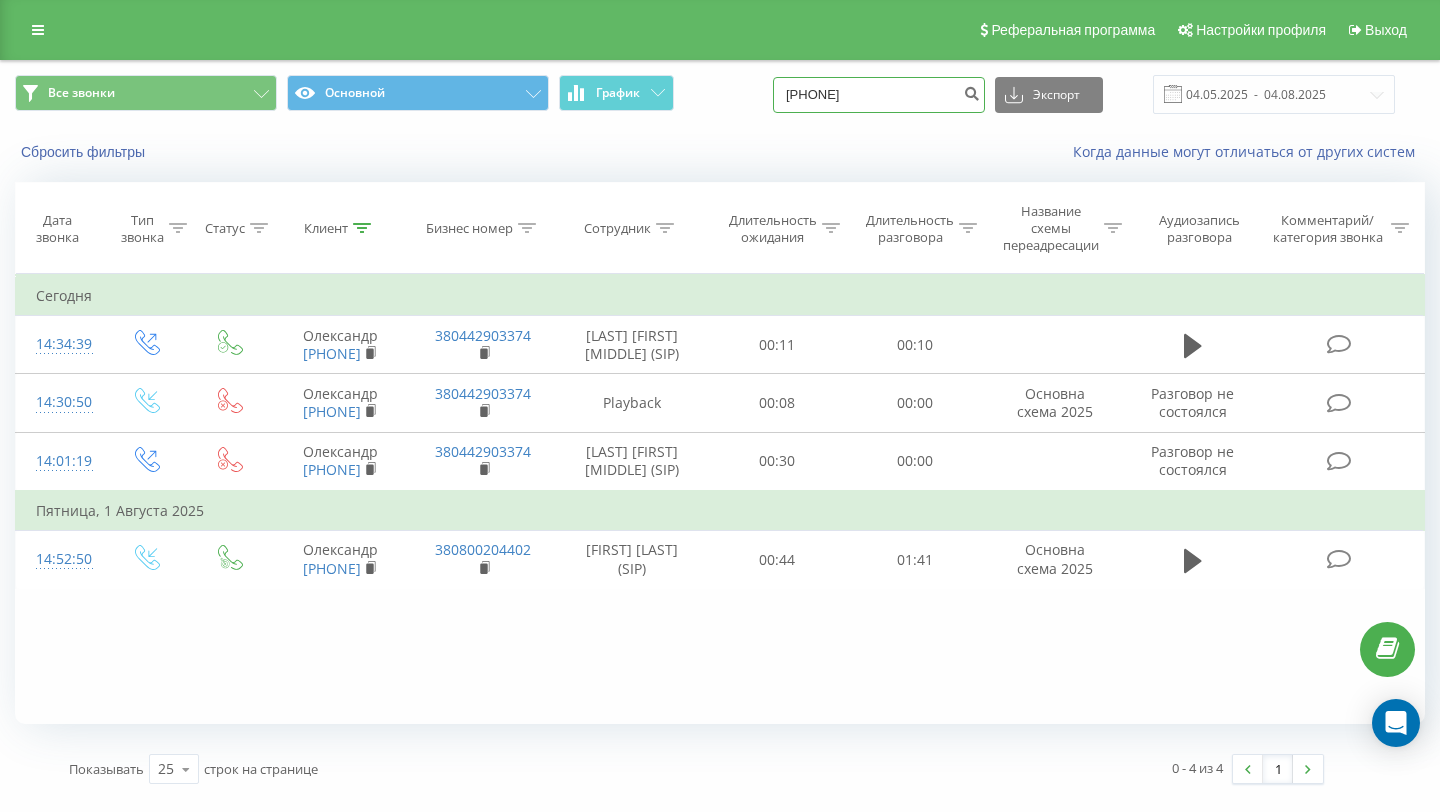 type on "380685689020" 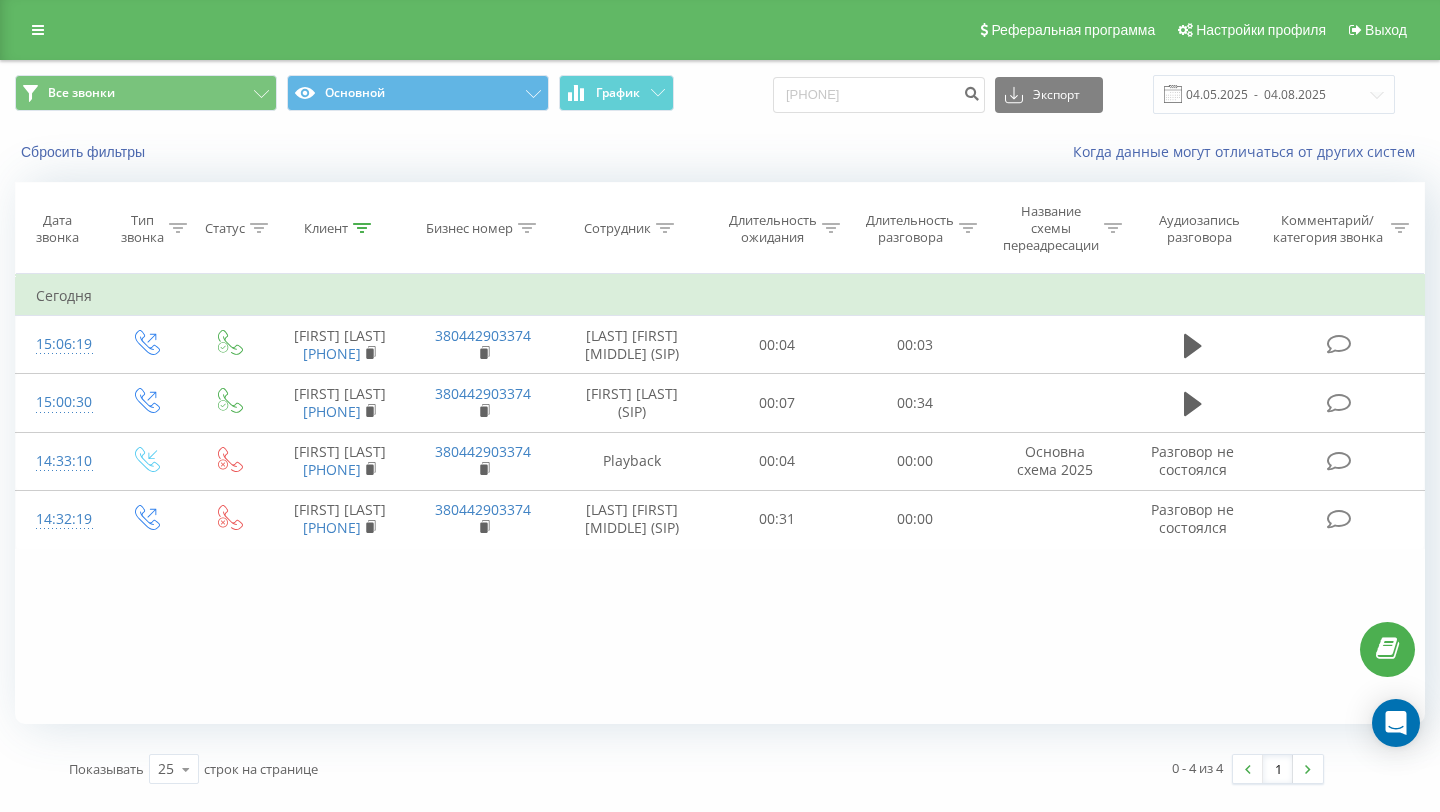 scroll, scrollTop: 0, scrollLeft: 0, axis: both 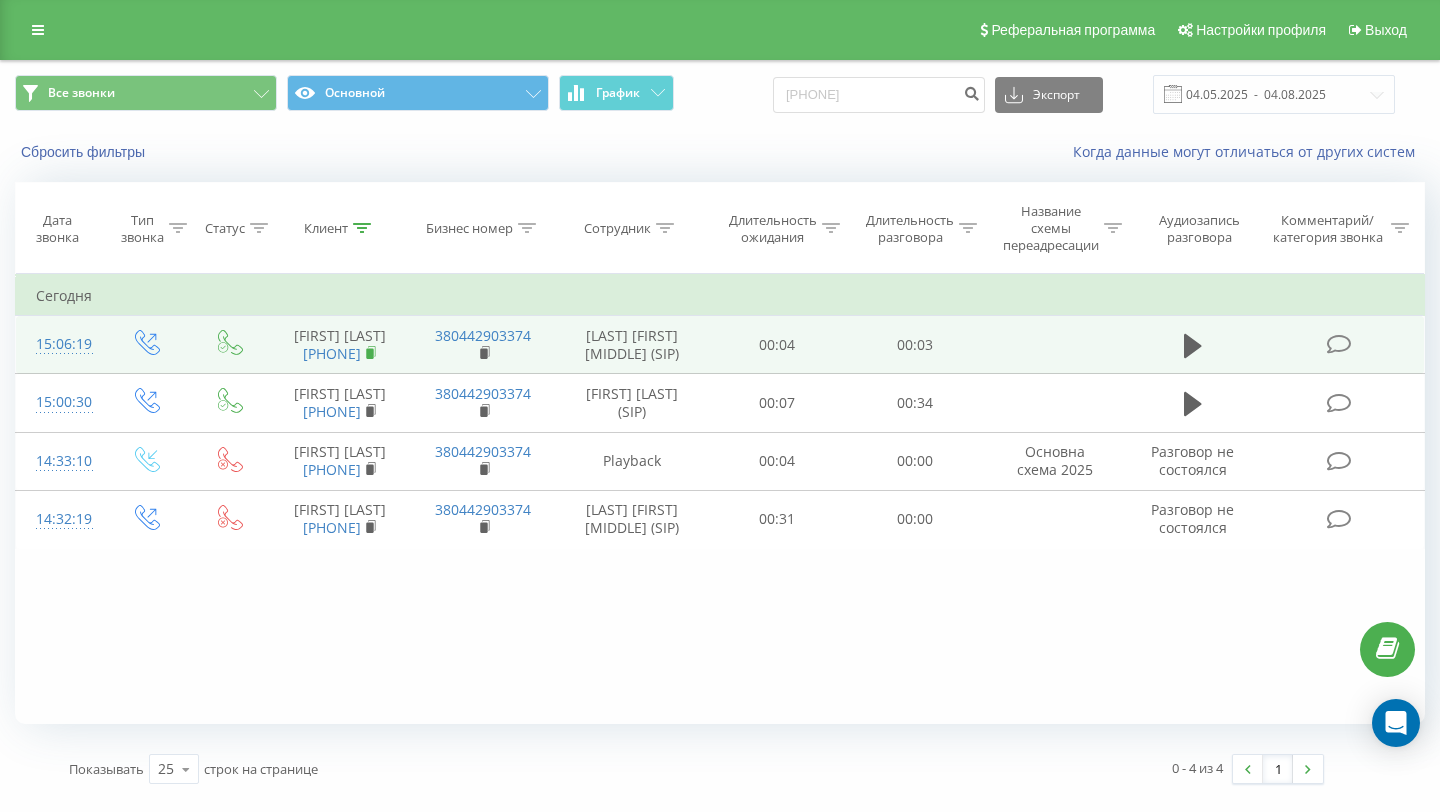 click 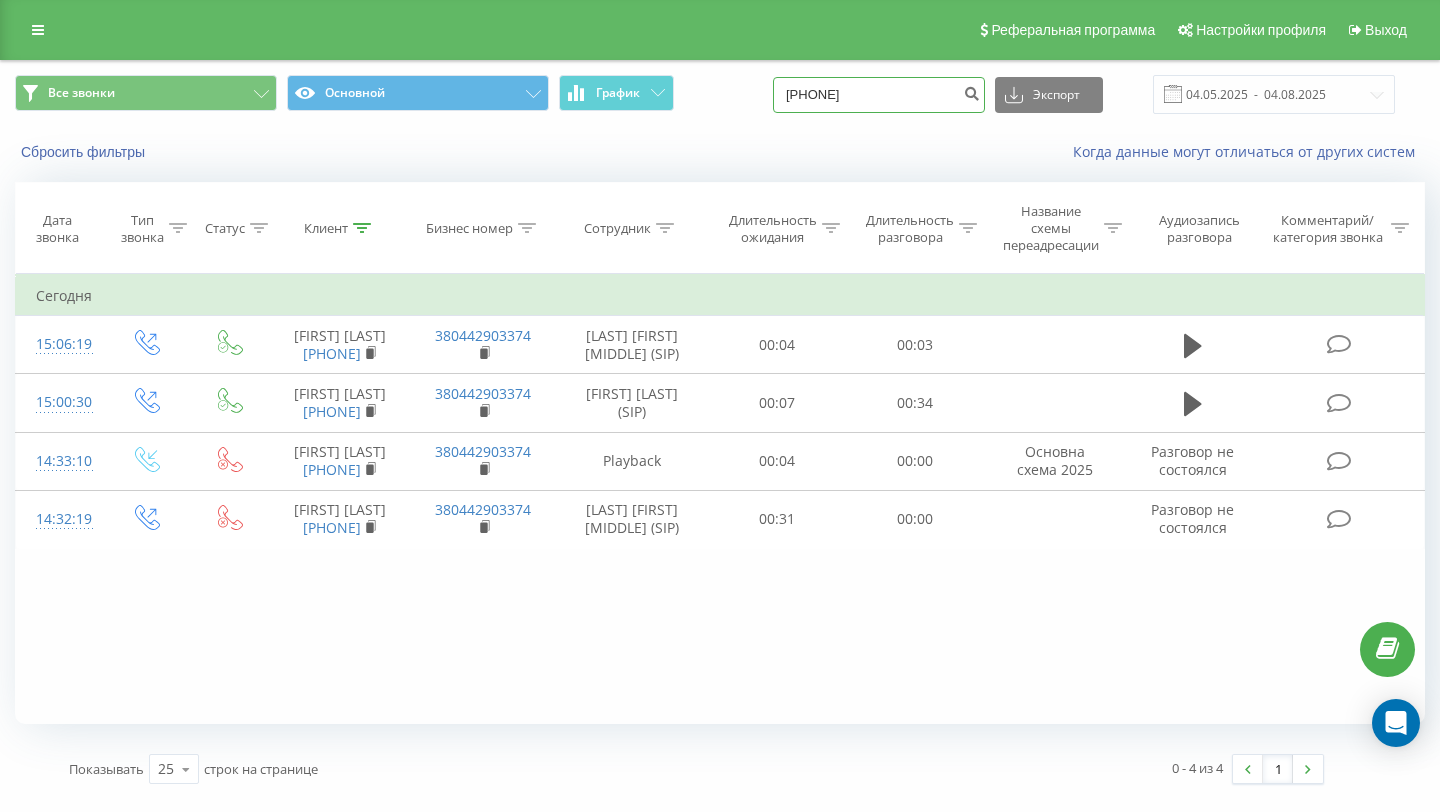 click on "[PHONE]" at bounding box center (879, 95) 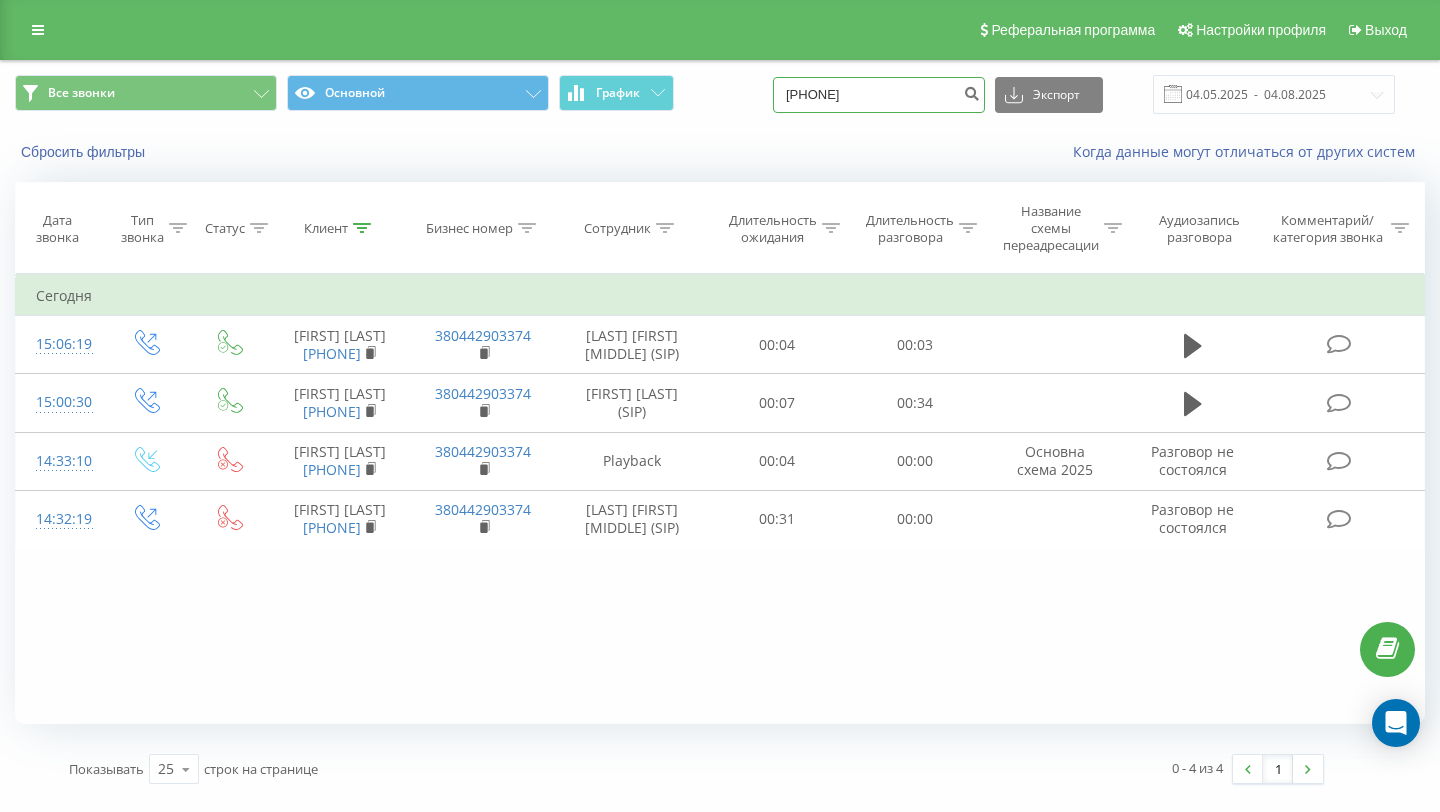 type on "[PHONE]" 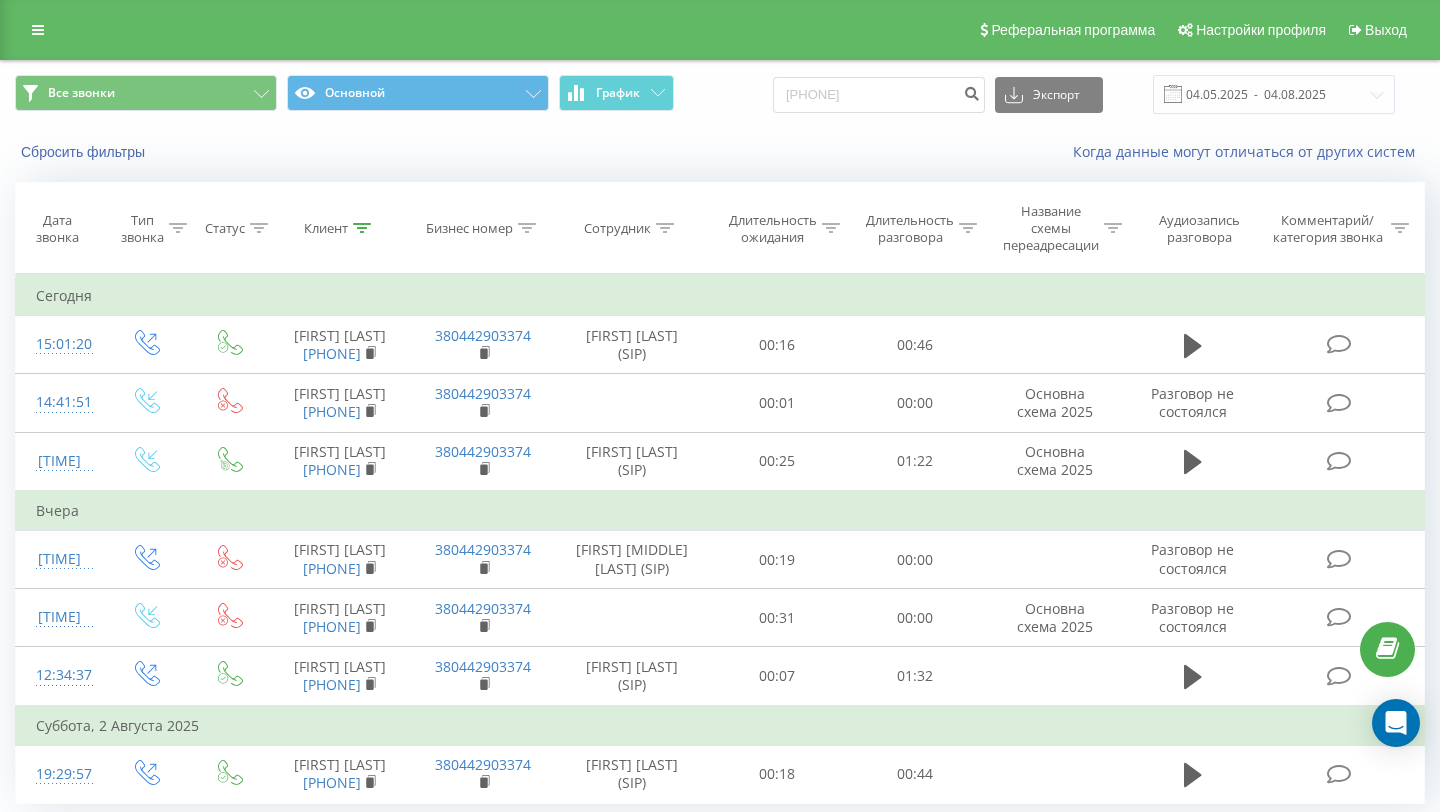 scroll, scrollTop: 0, scrollLeft: 0, axis: both 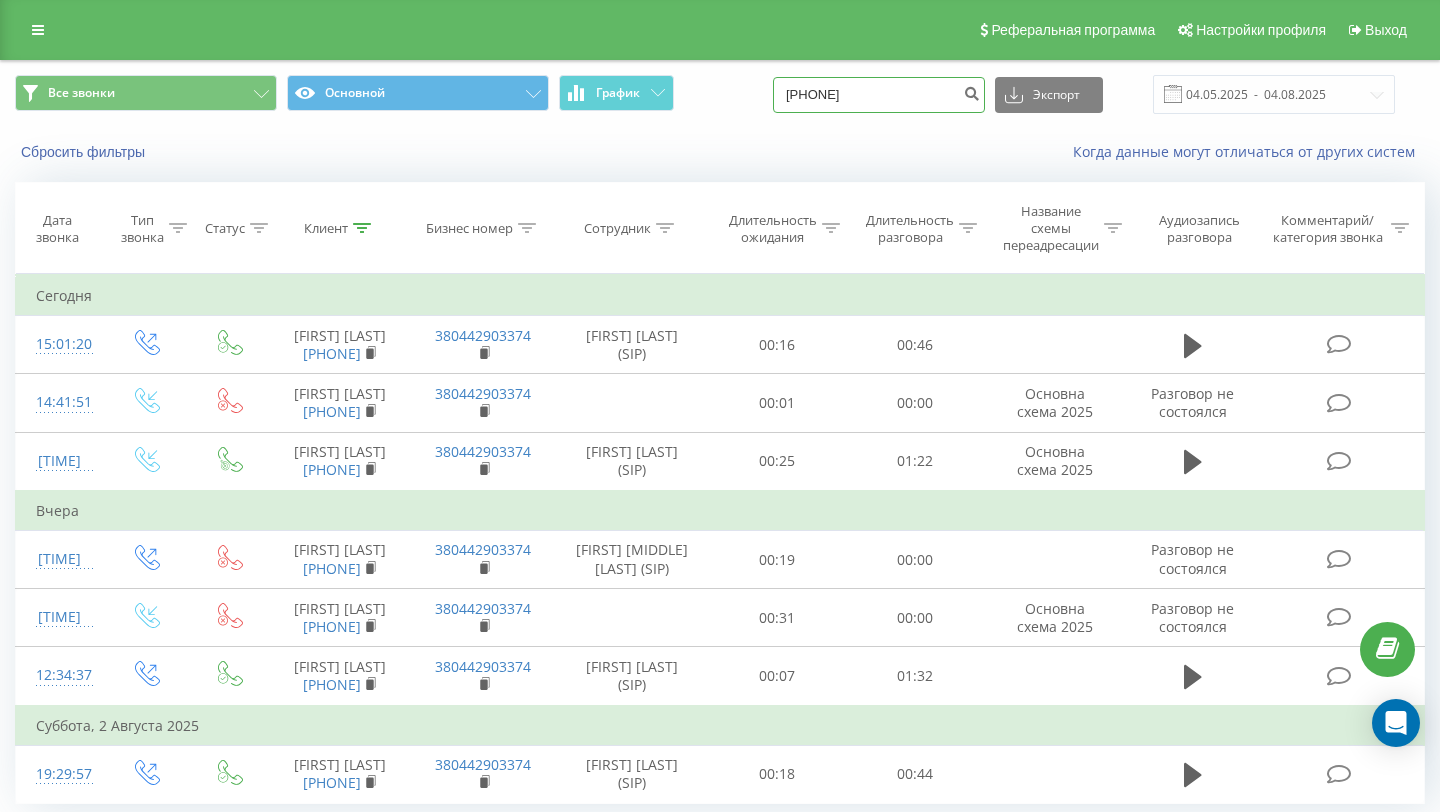 click on "[PHONE]" at bounding box center (879, 95) 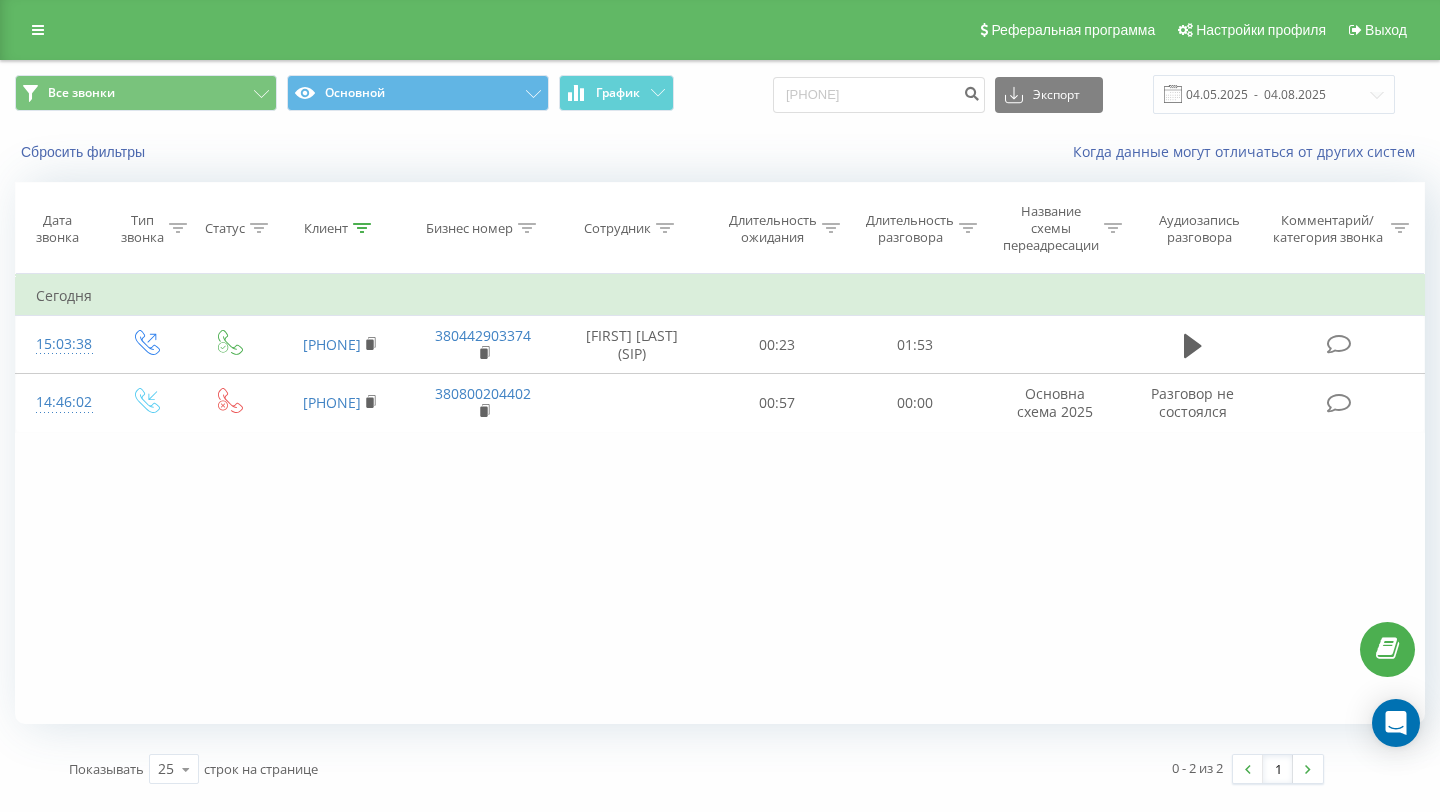 scroll, scrollTop: 0, scrollLeft: 0, axis: both 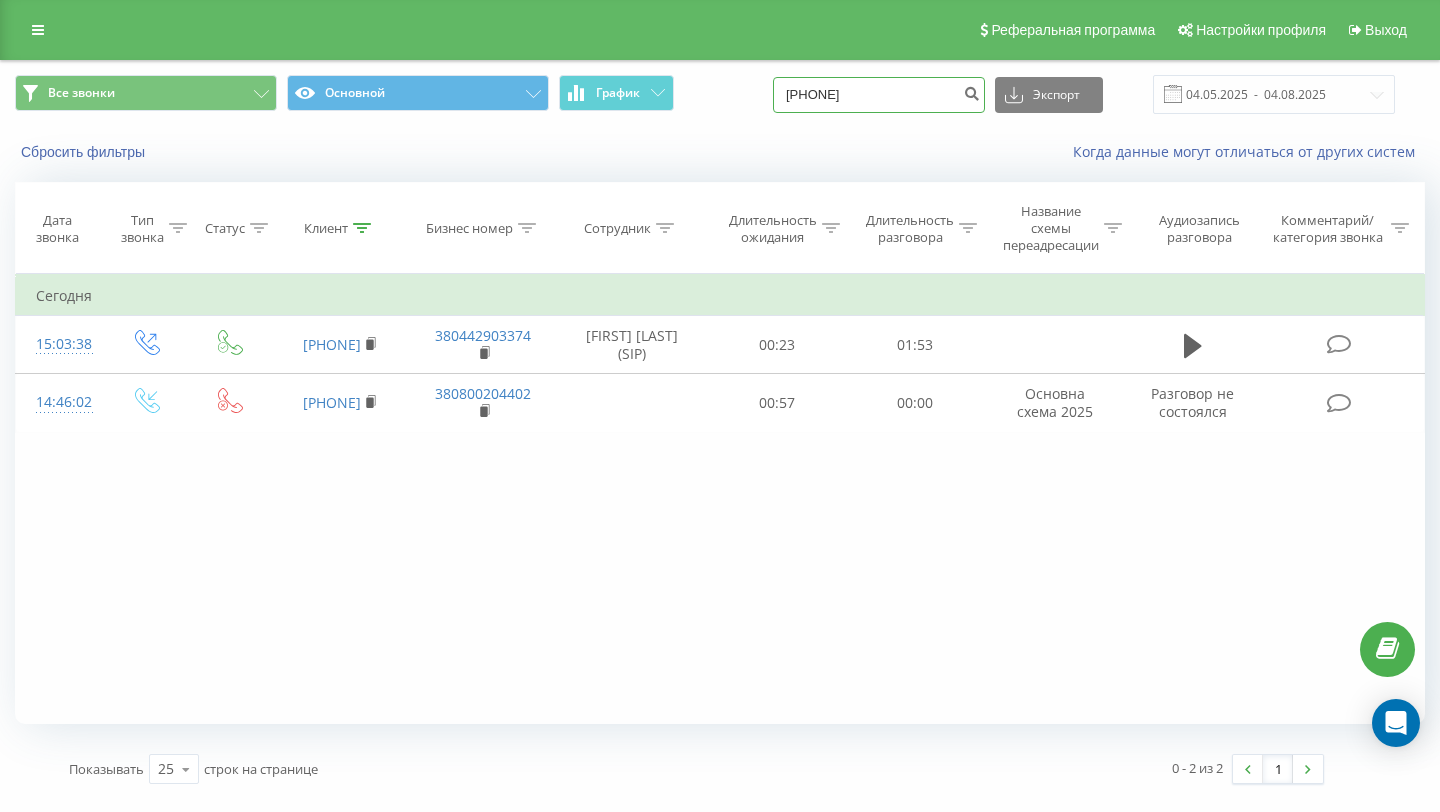 click on "[PHONE]" at bounding box center [879, 95] 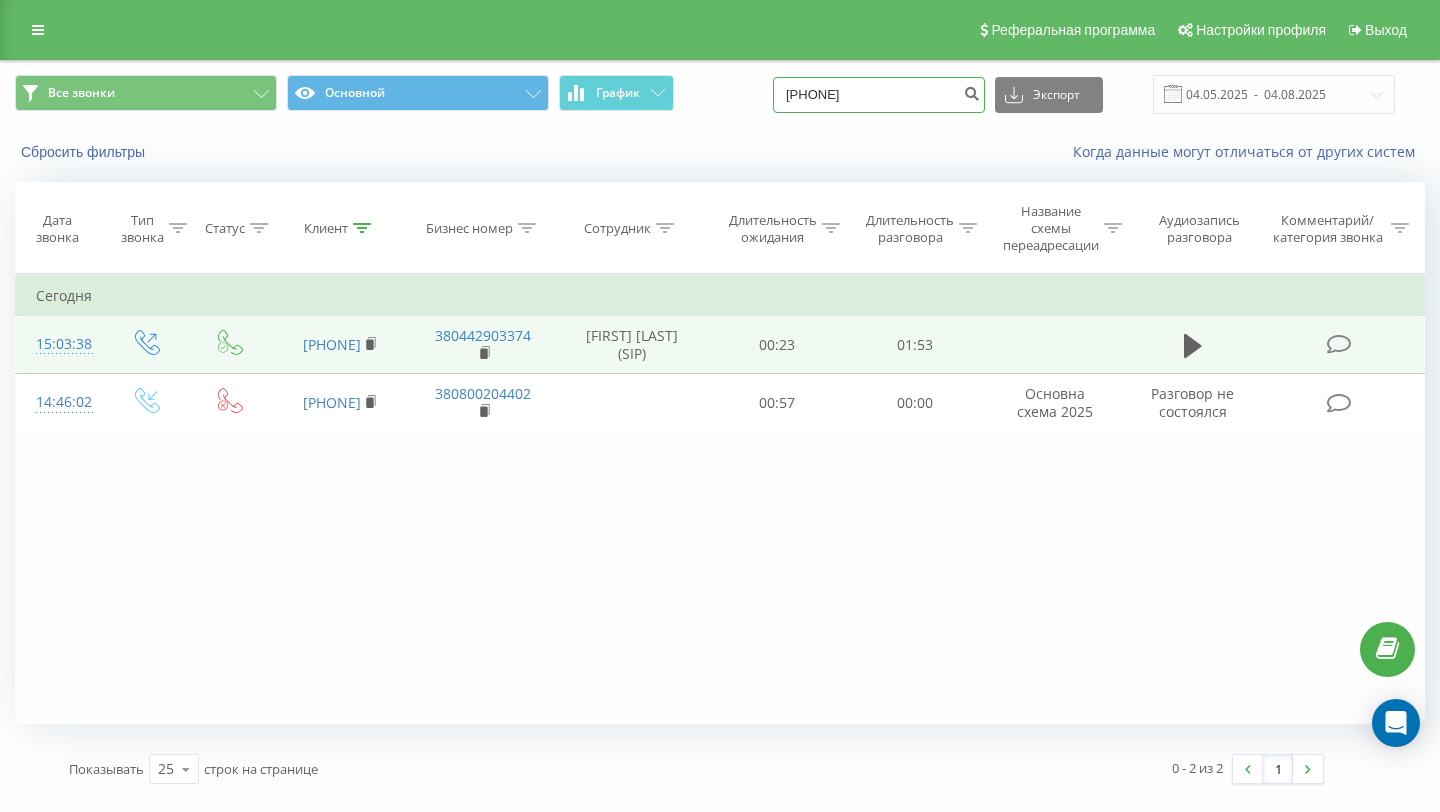 type on "380502143090" 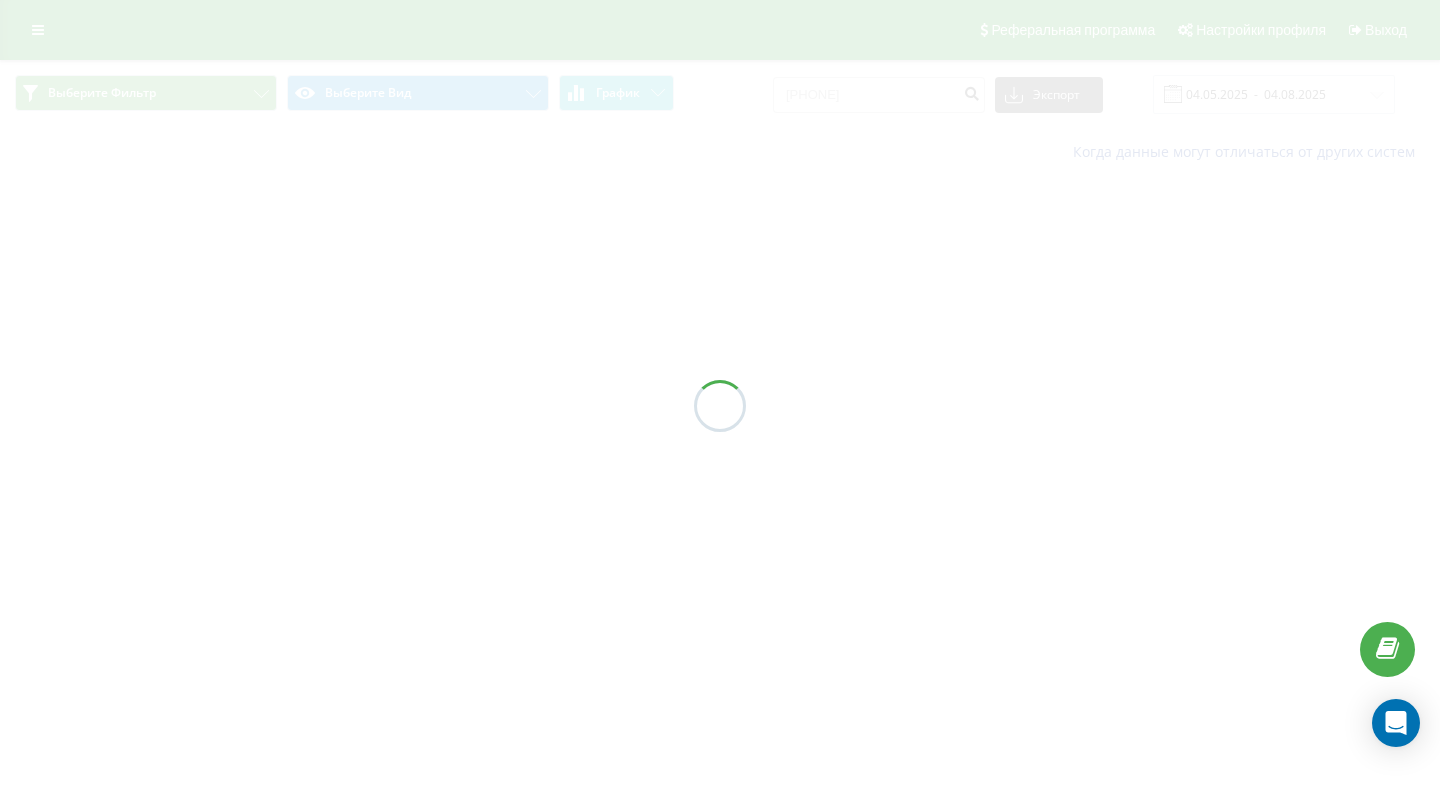 scroll, scrollTop: 0, scrollLeft: 0, axis: both 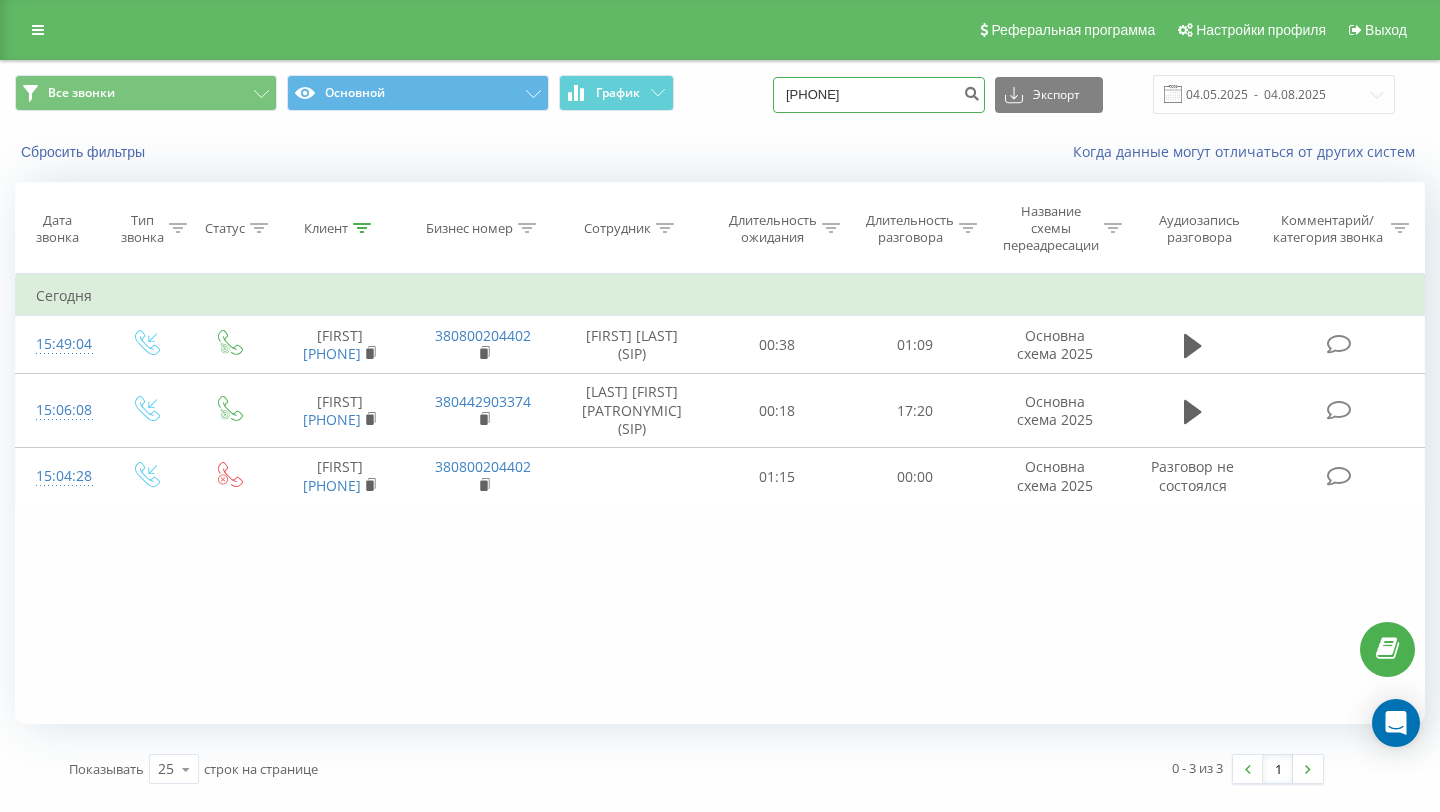 click on "380502143090" at bounding box center (879, 95) 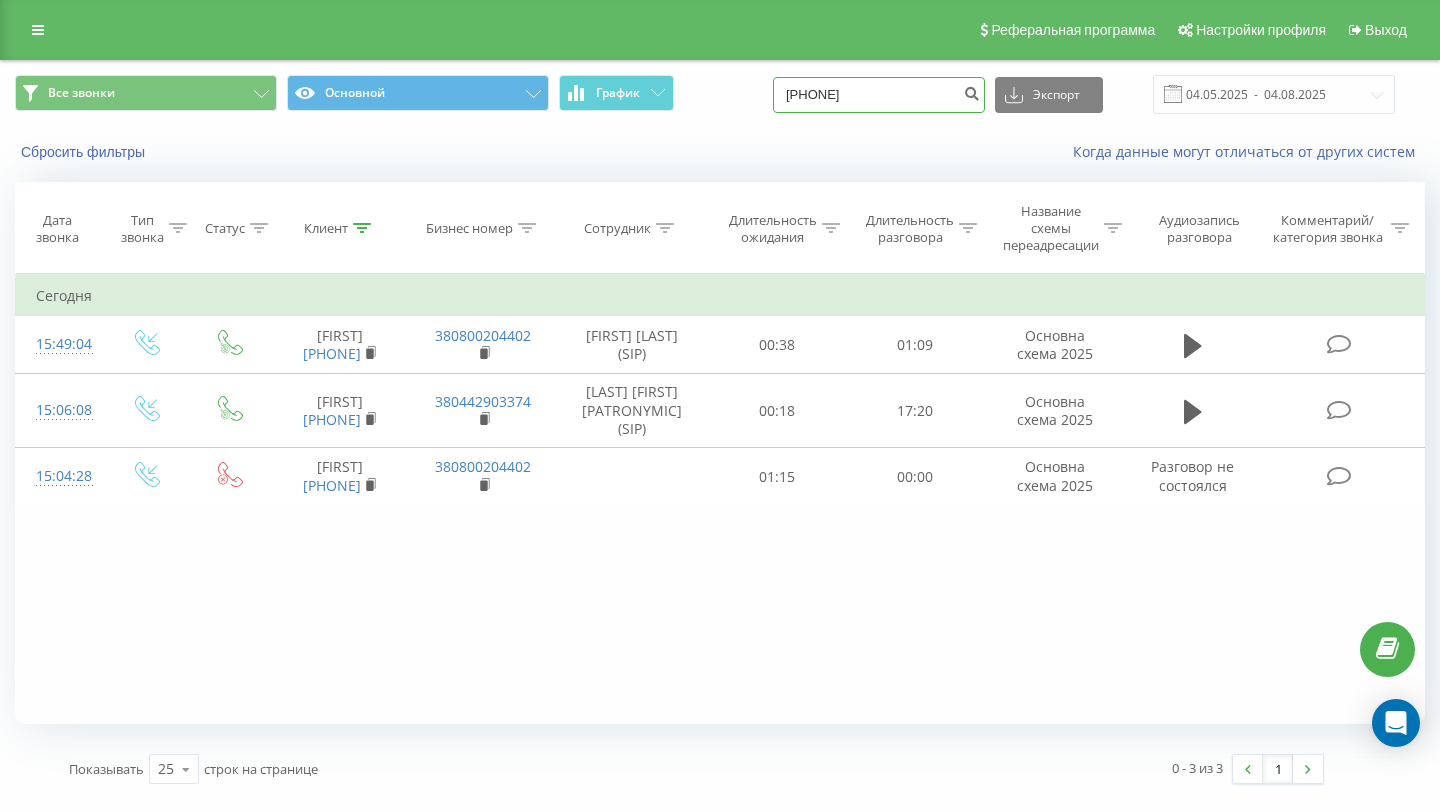 type on "380685184385" 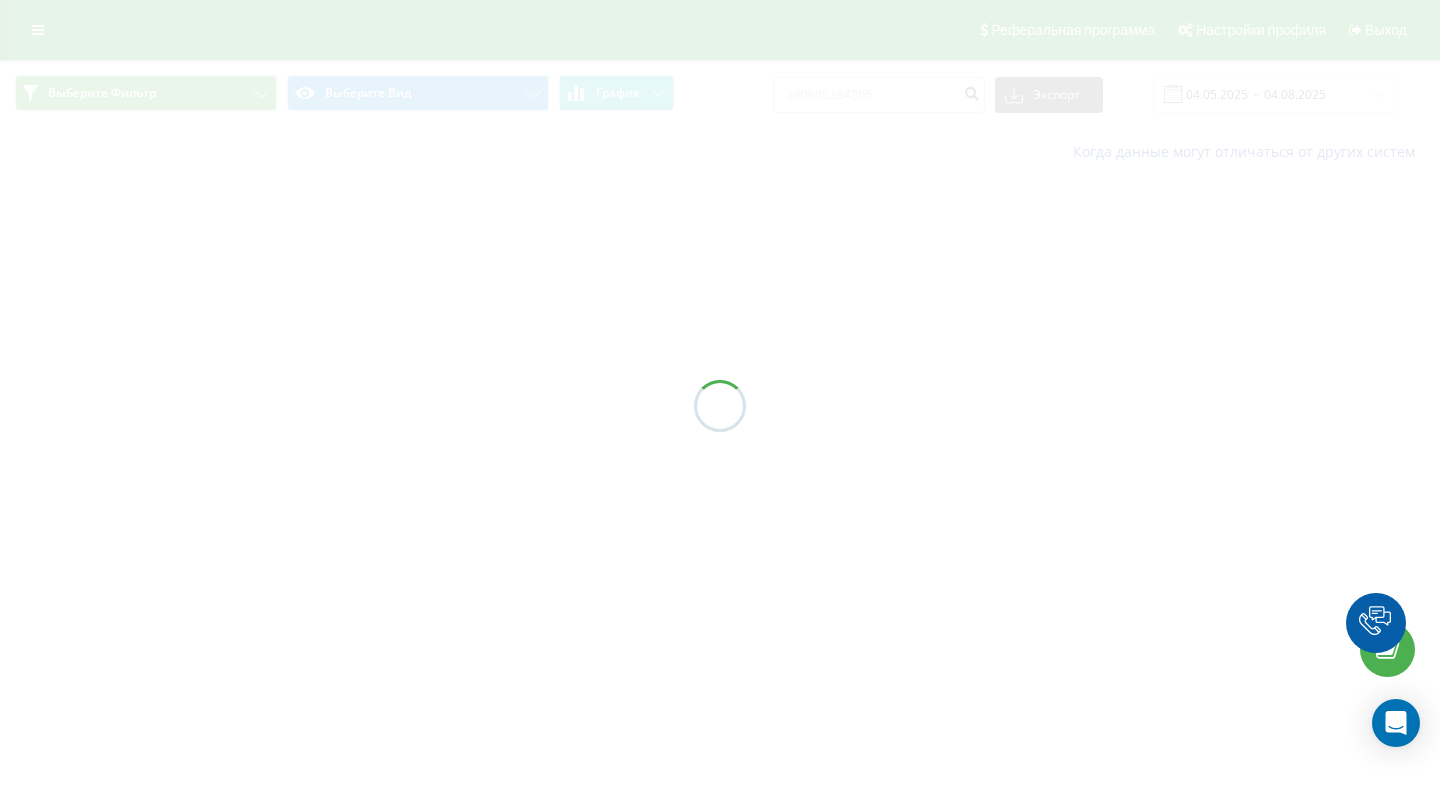 scroll, scrollTop: 0, scrollLeft: 0, axis: both 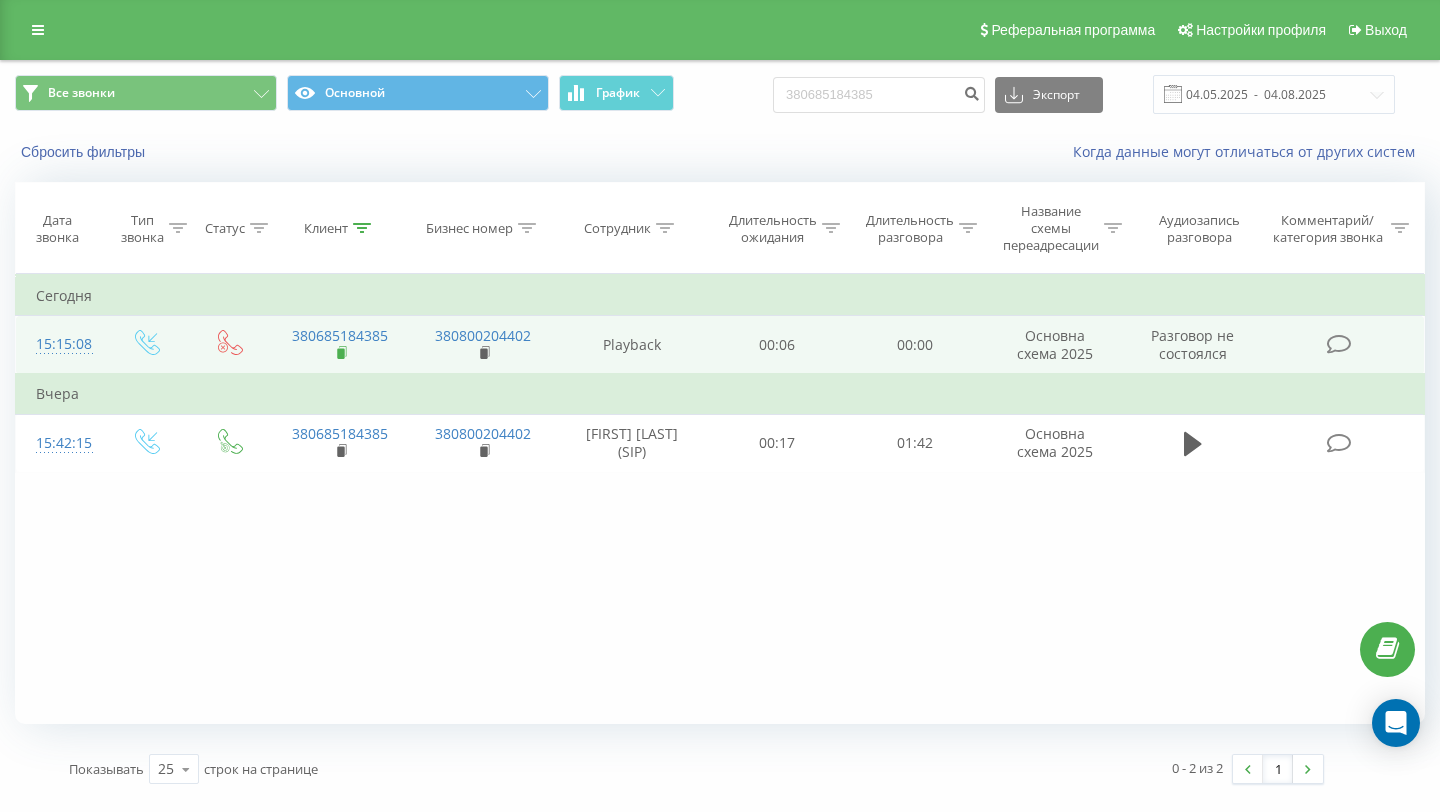 click 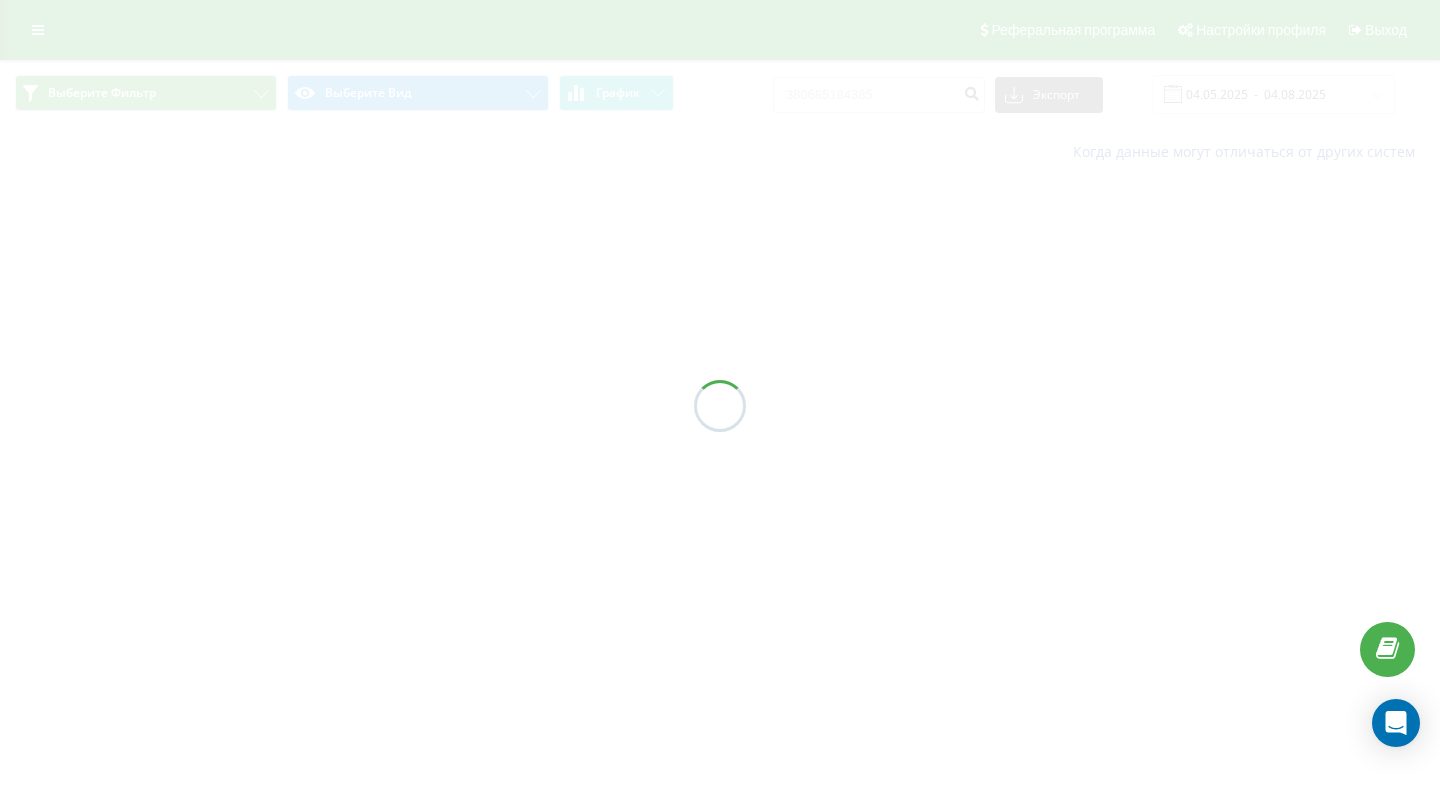 scroll, scrollTop: 0, scrollLeft: 0, axis: both 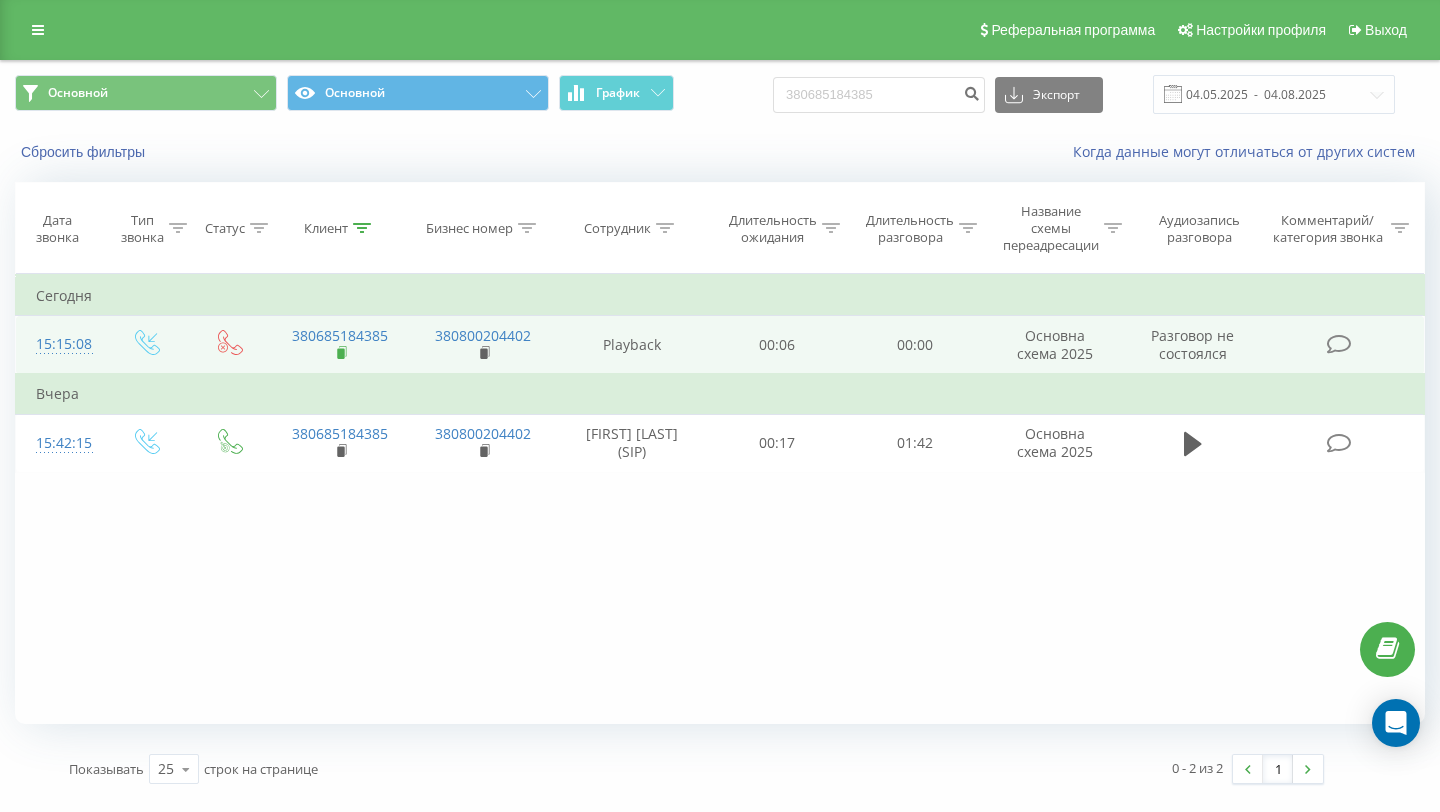 click 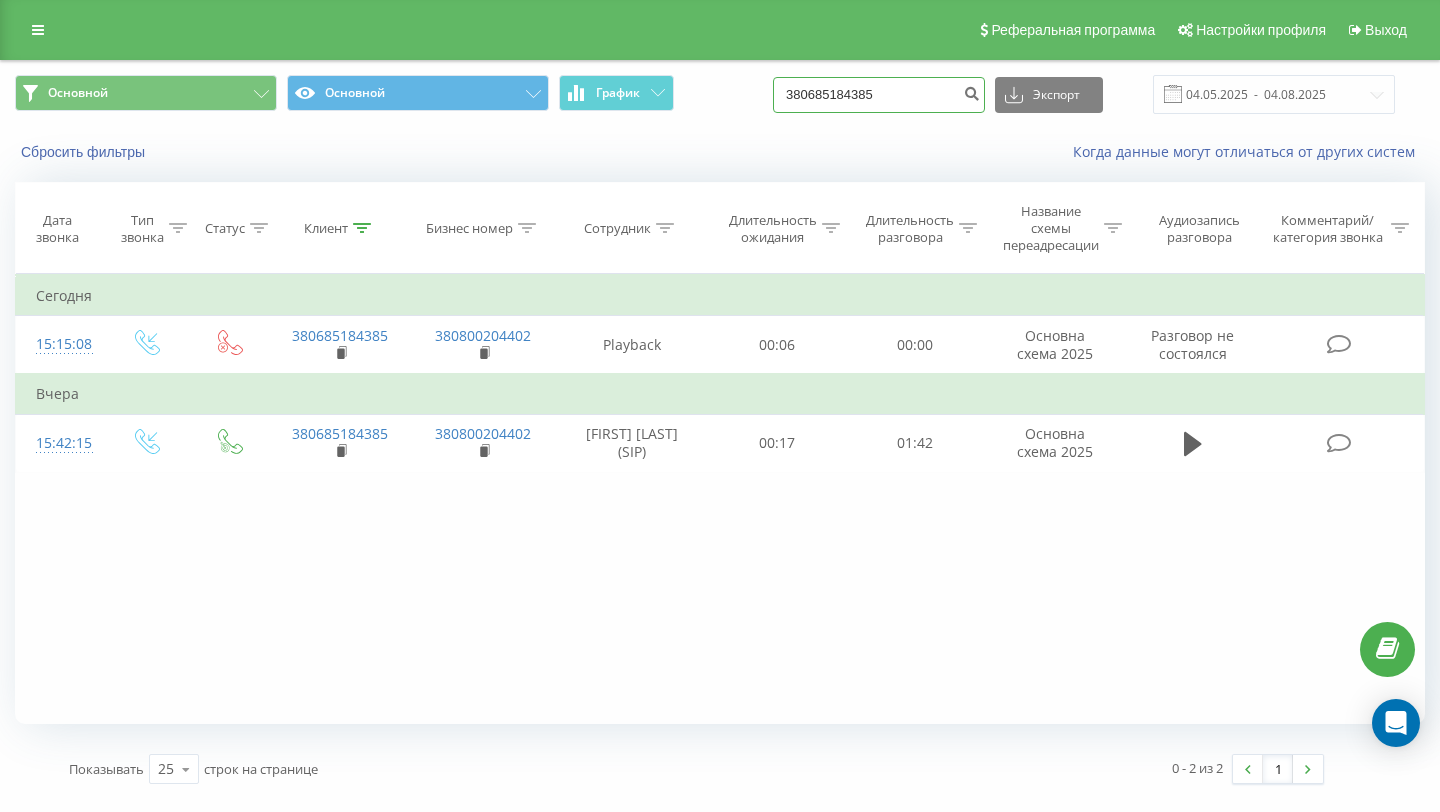 click on "380685184385" at bounding box center (879, 95) 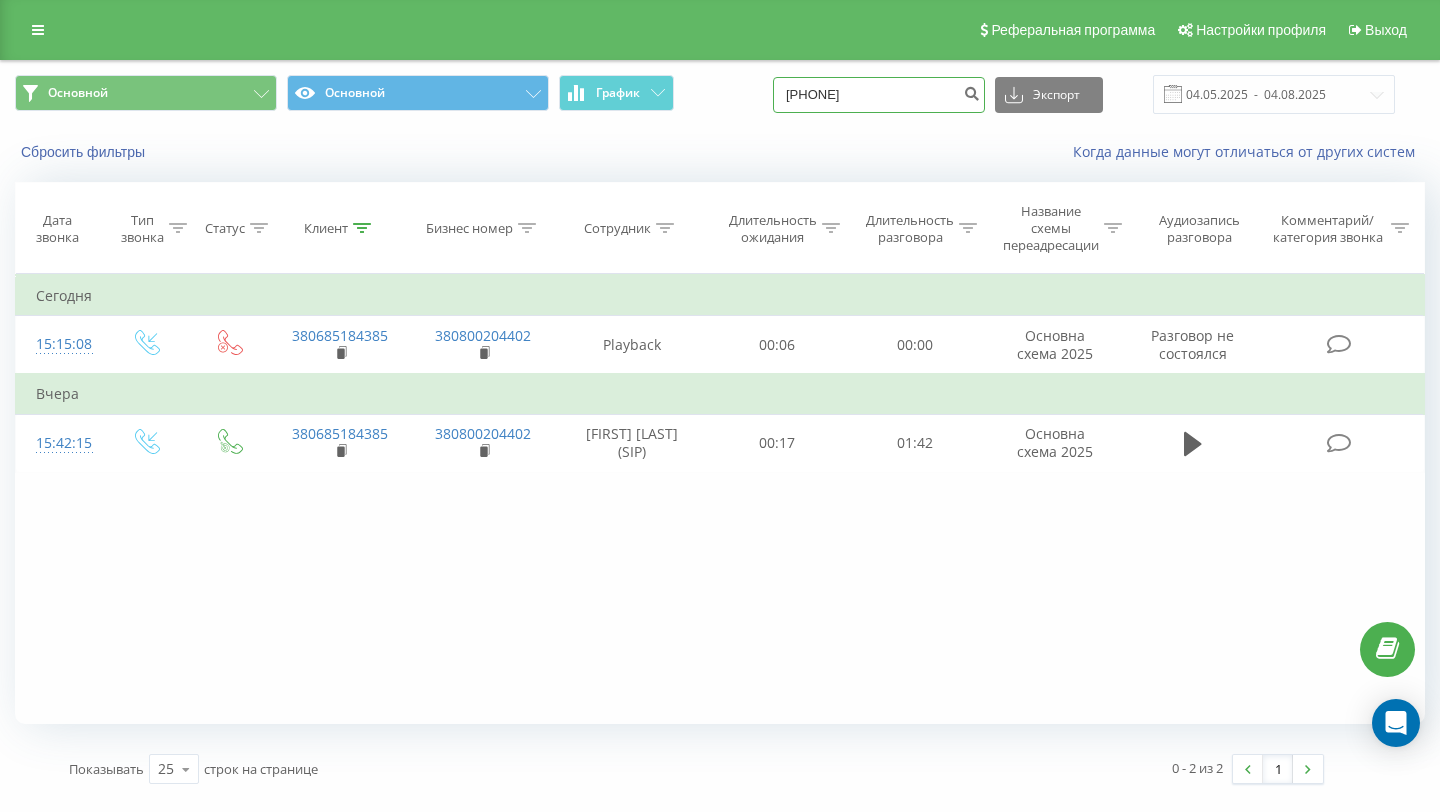 type on "380503712757" 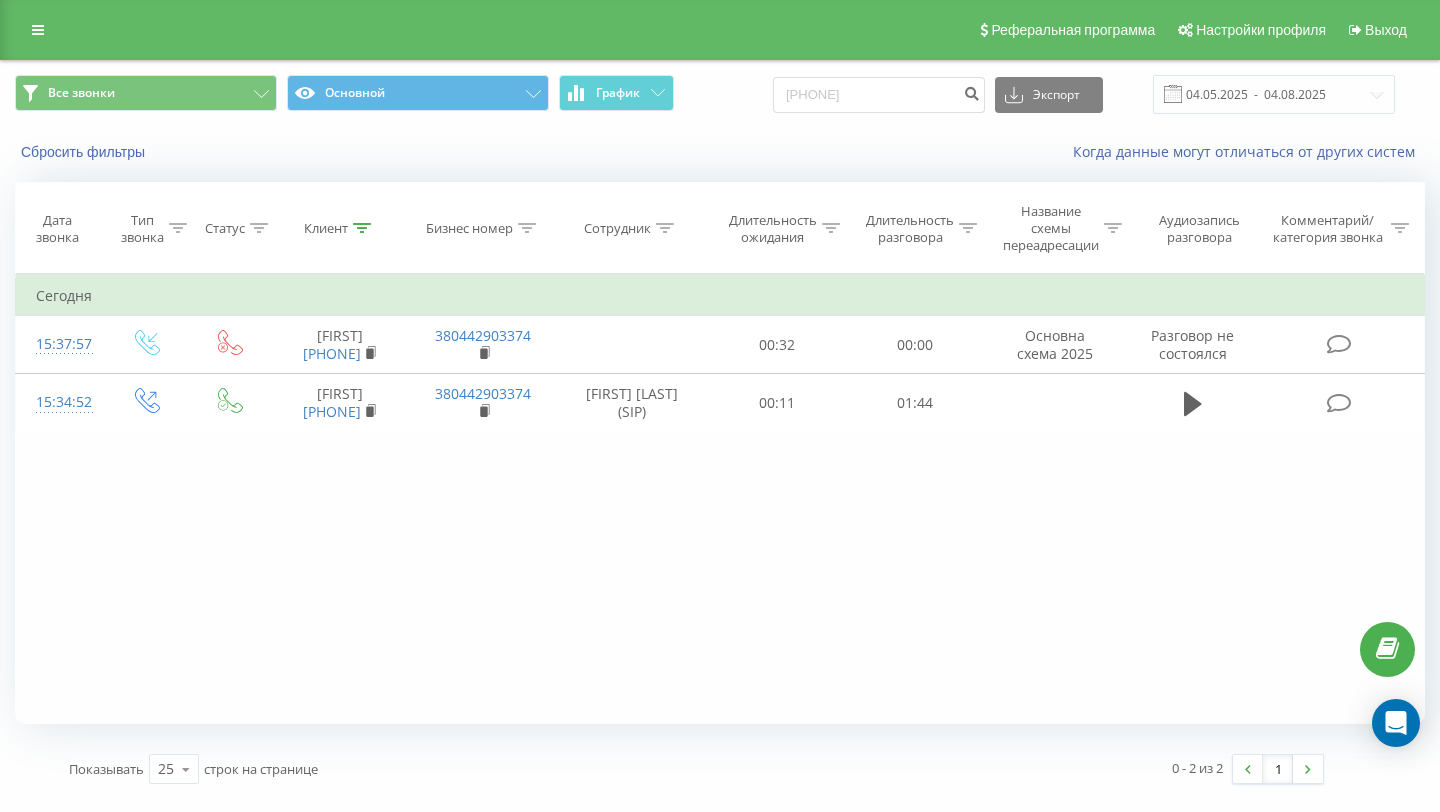scroll, scrollTop: 0, scrollLeft: 0, axis: both 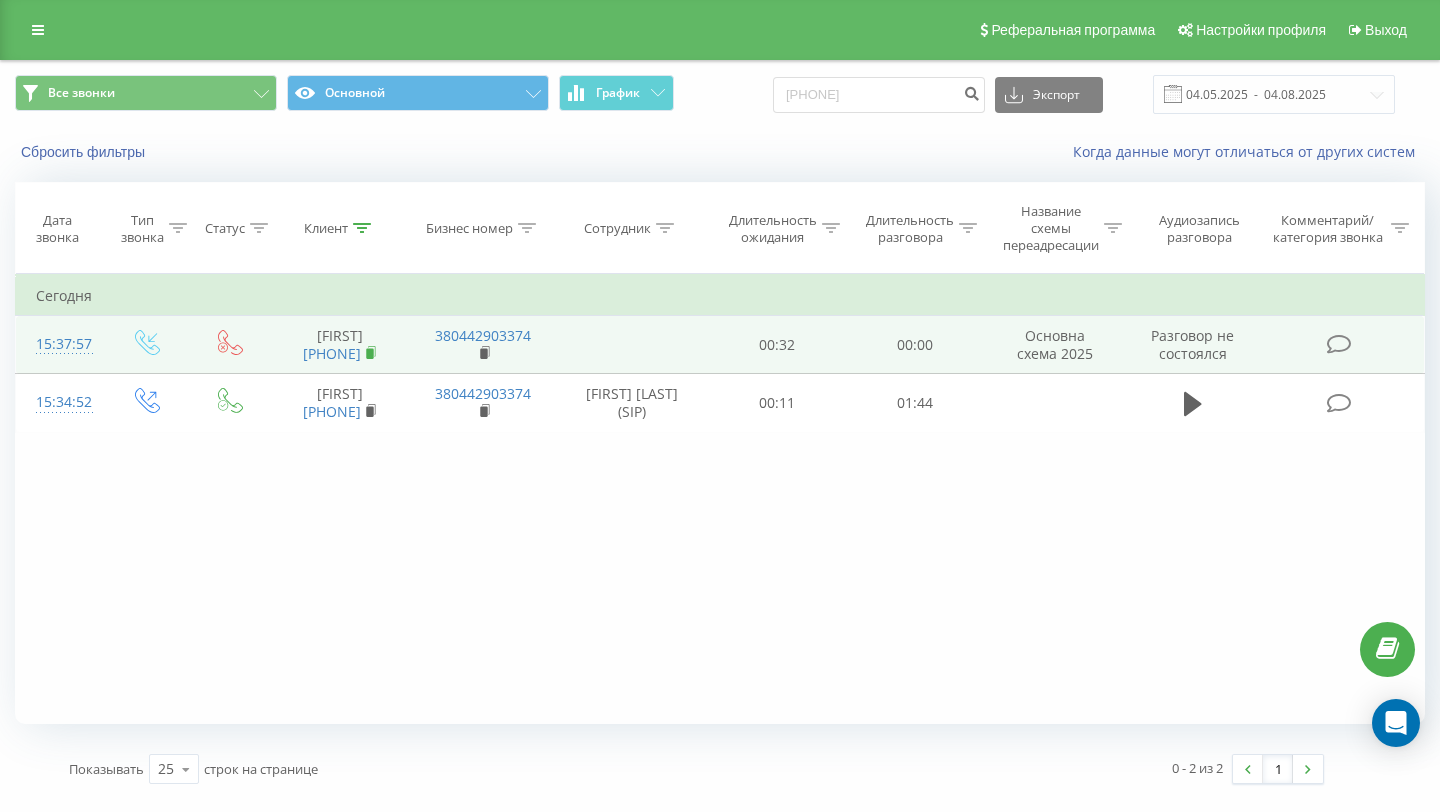 click 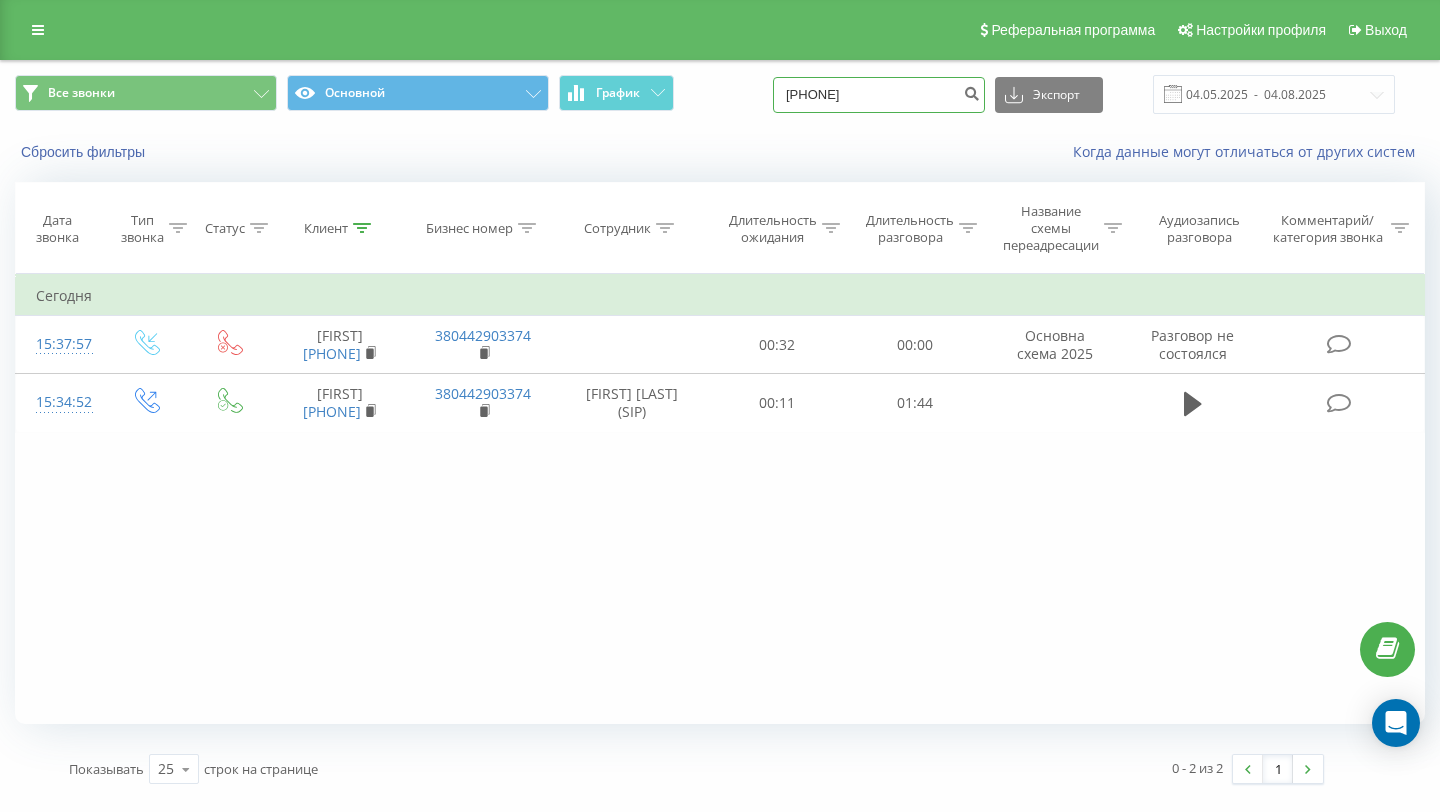 click on "380503712757" at bounding box center (879, 95) 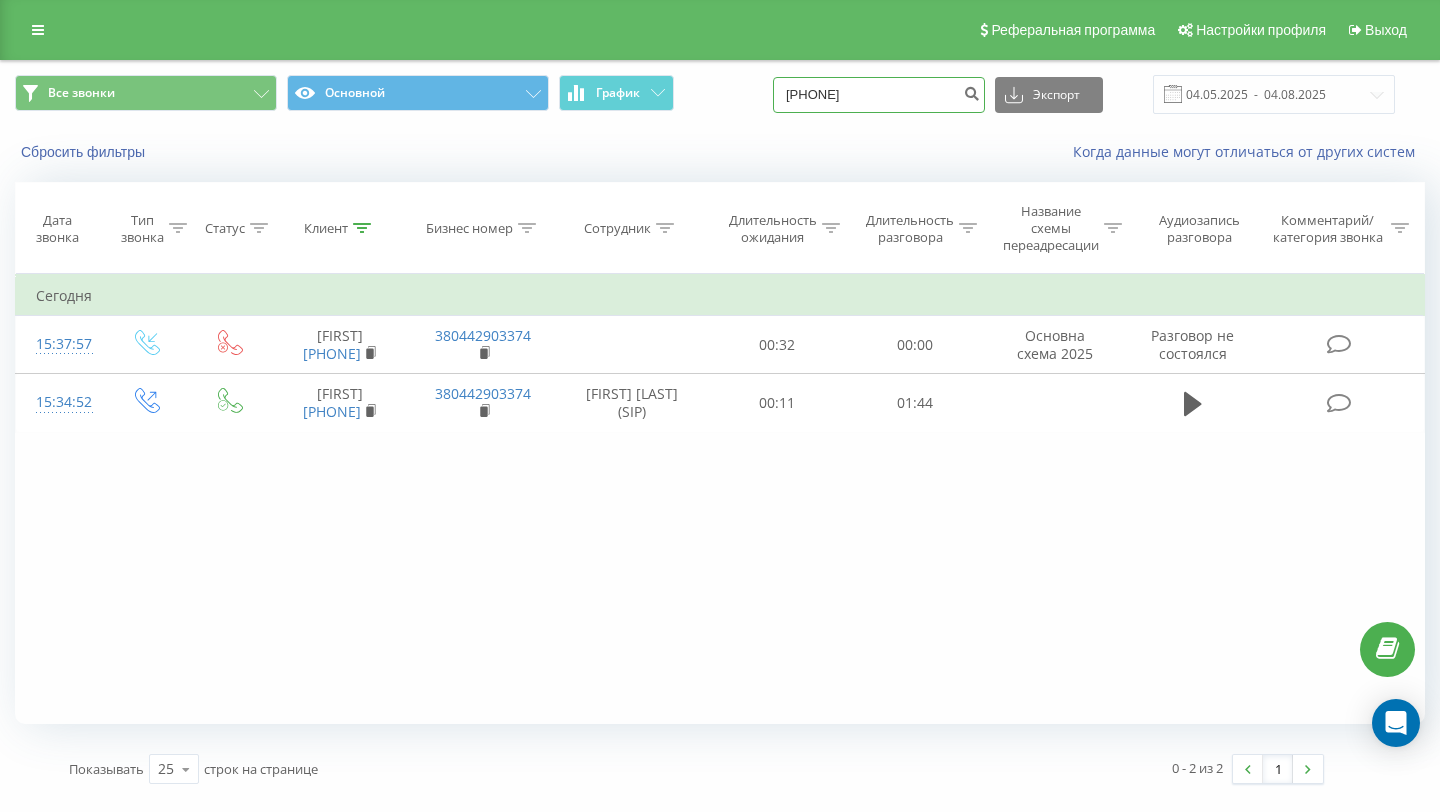 type on "[PHONE]" 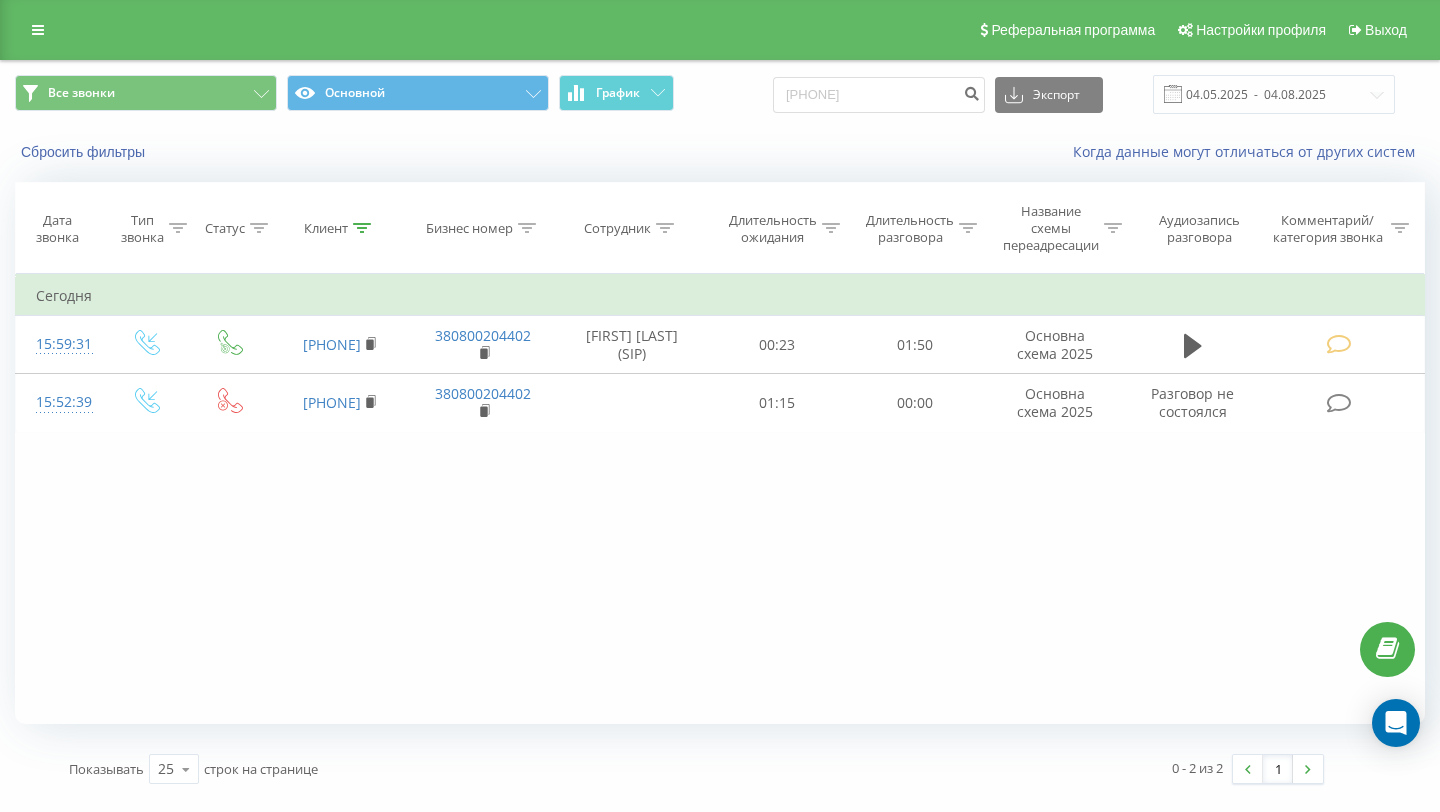 scroll, scrollTop: 0, scrollLeft: 0, axis: both 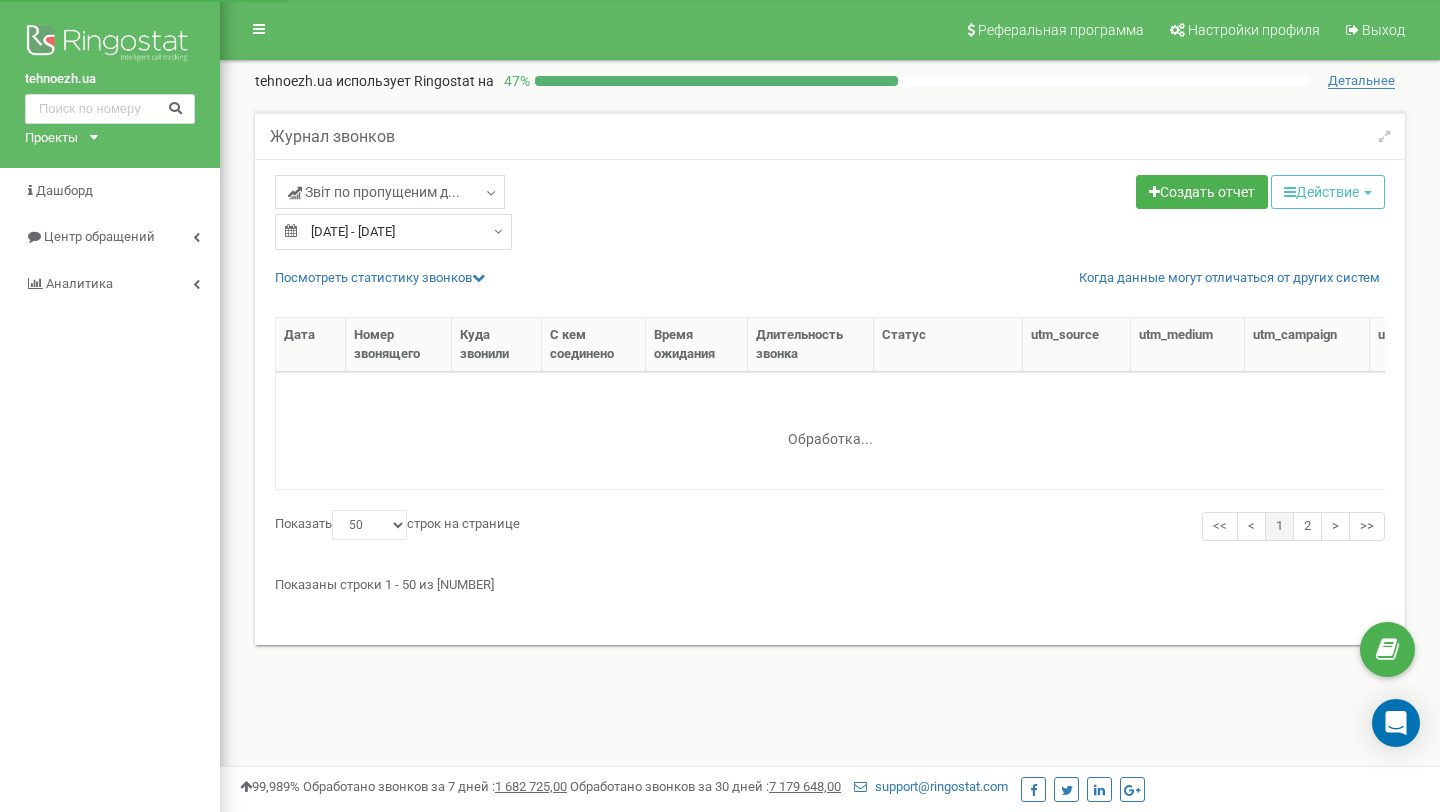 select on "50" 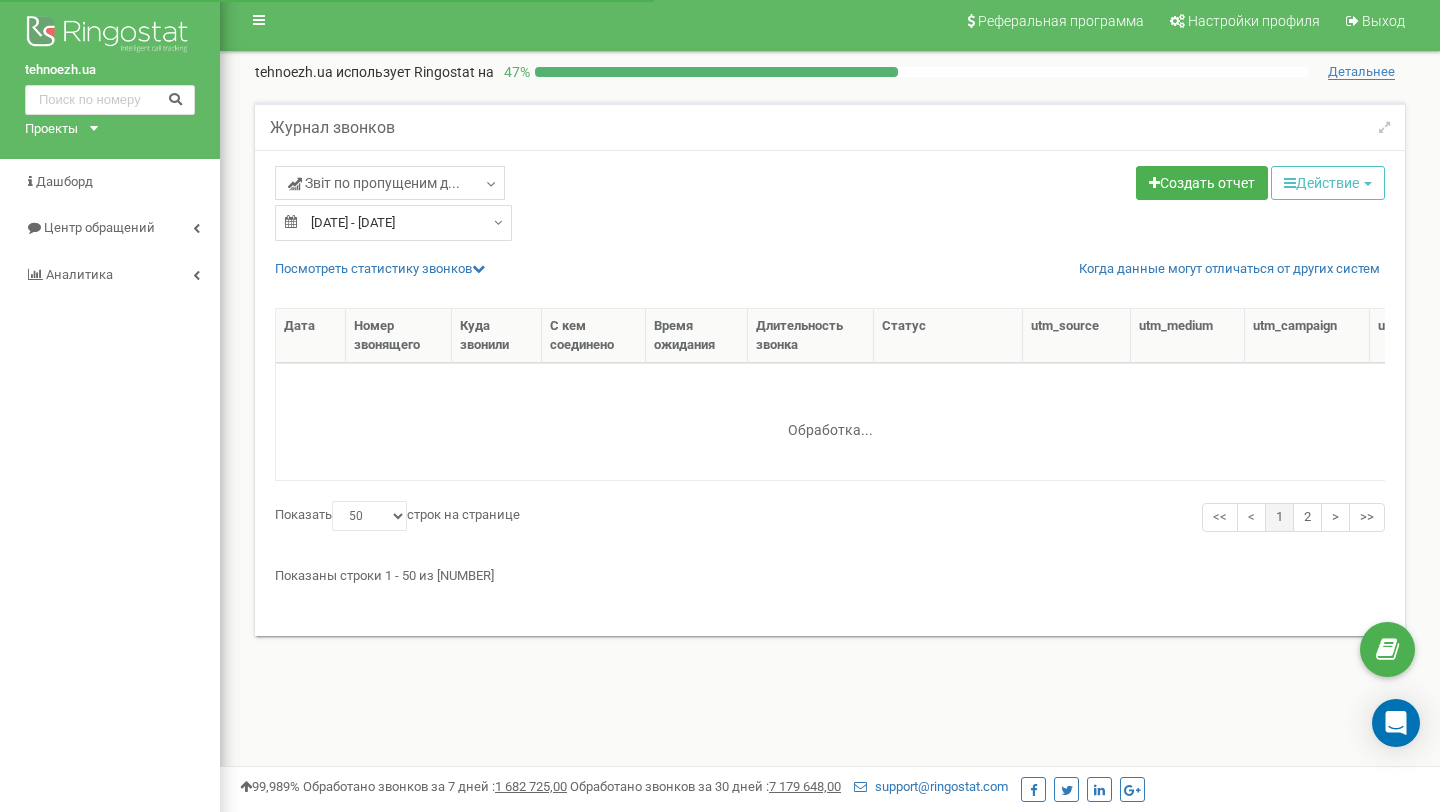 scroll, scrollTop: 9, scrollLeft: 0, axis: vertical 